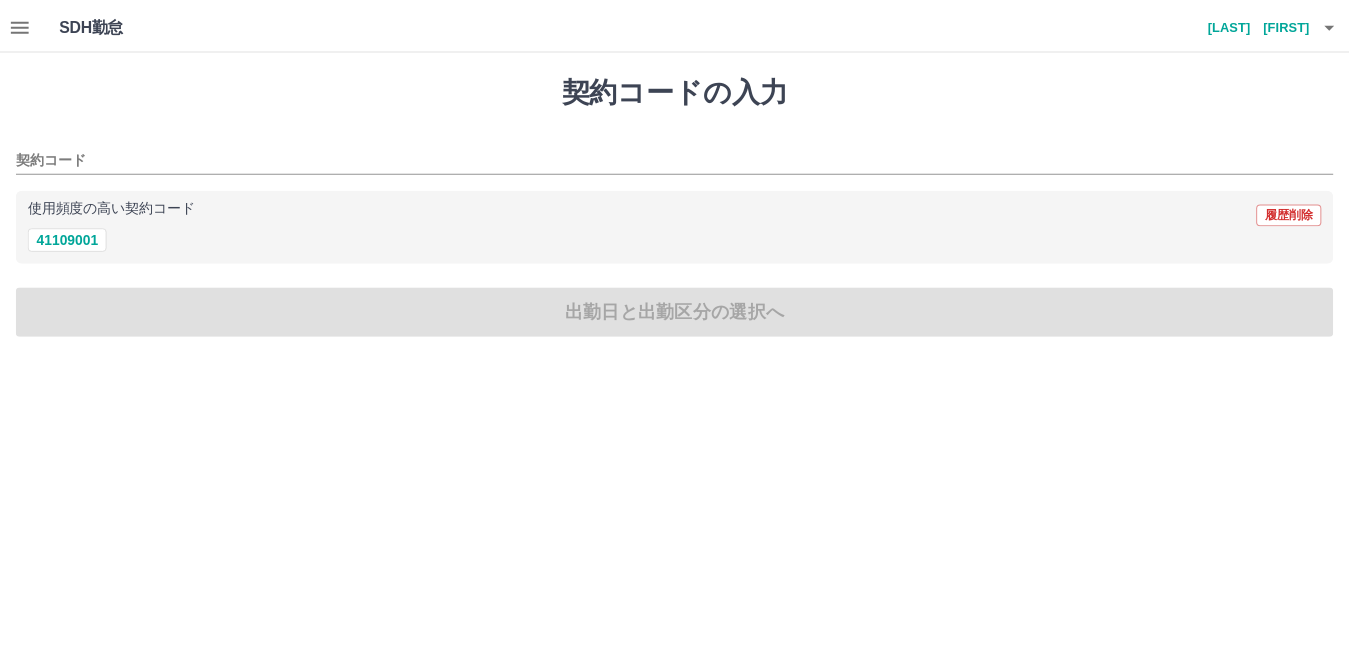 scroll, scrollTop: 0, scrollLeft: 0, axis: both 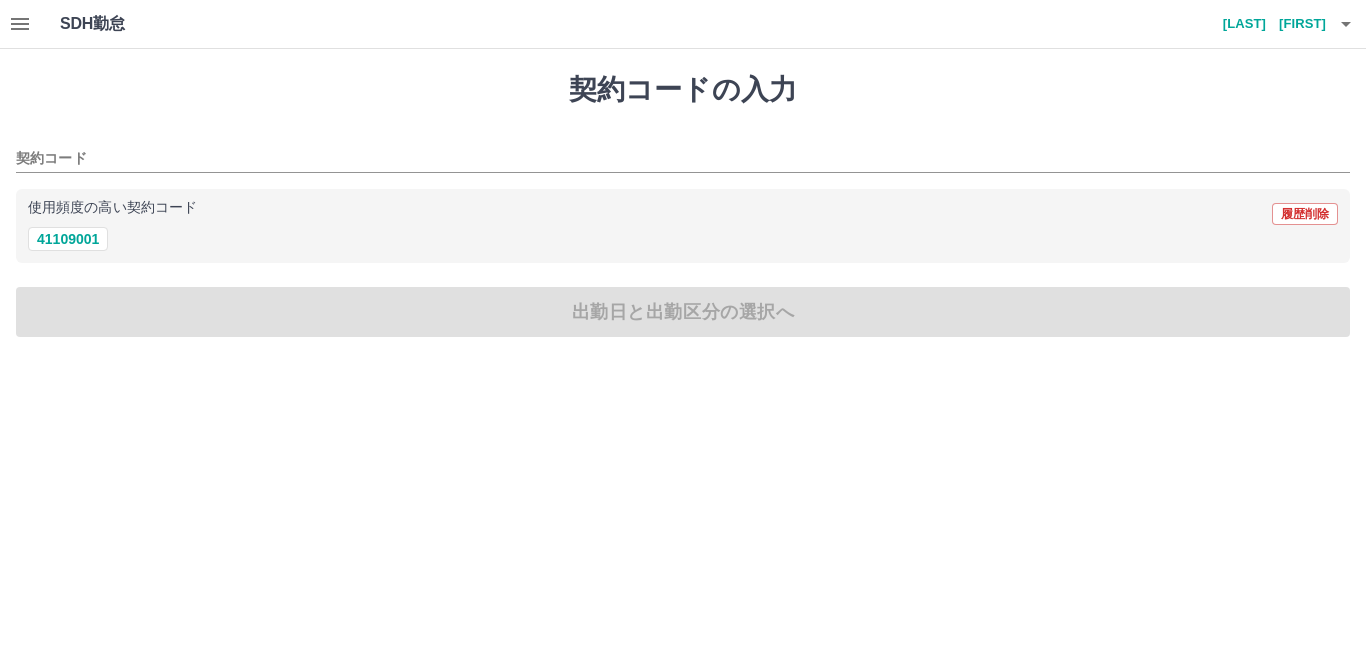 click on "SDH勤怠 [LAST]　[FIRST]" at bounding box center [683, 24] 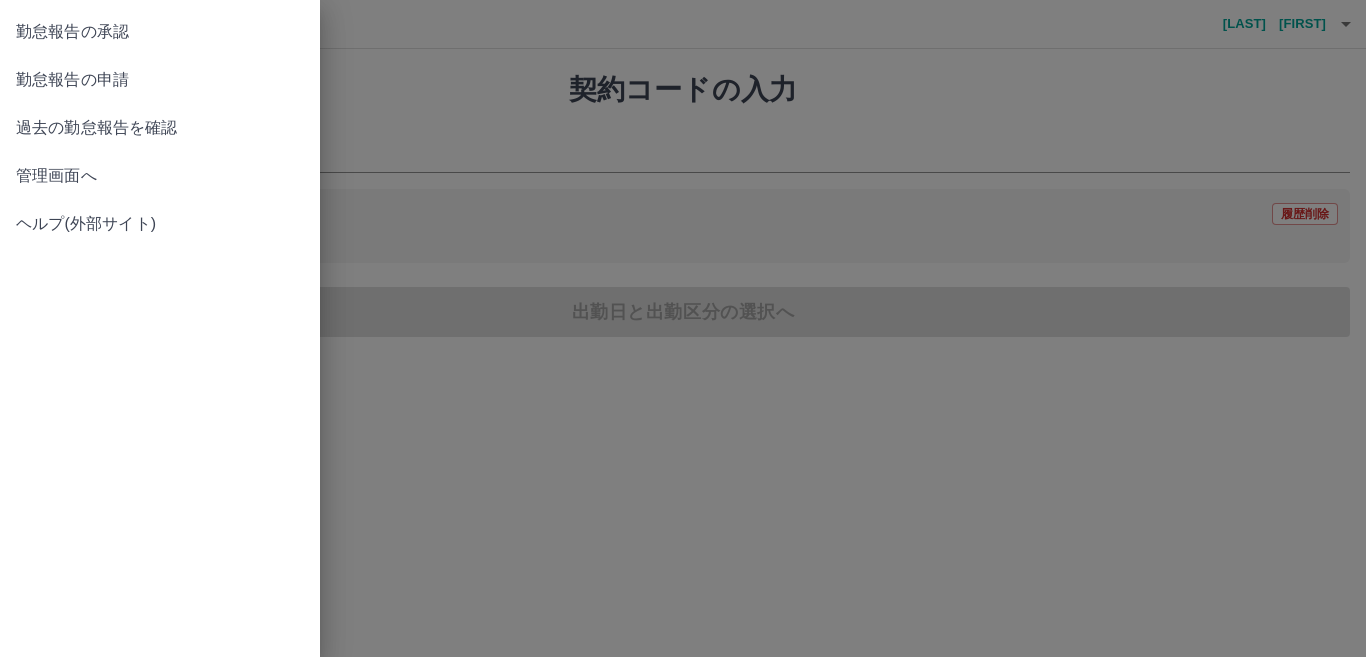 click on "勤怠報告の承認" at bounding box center (160, 32) 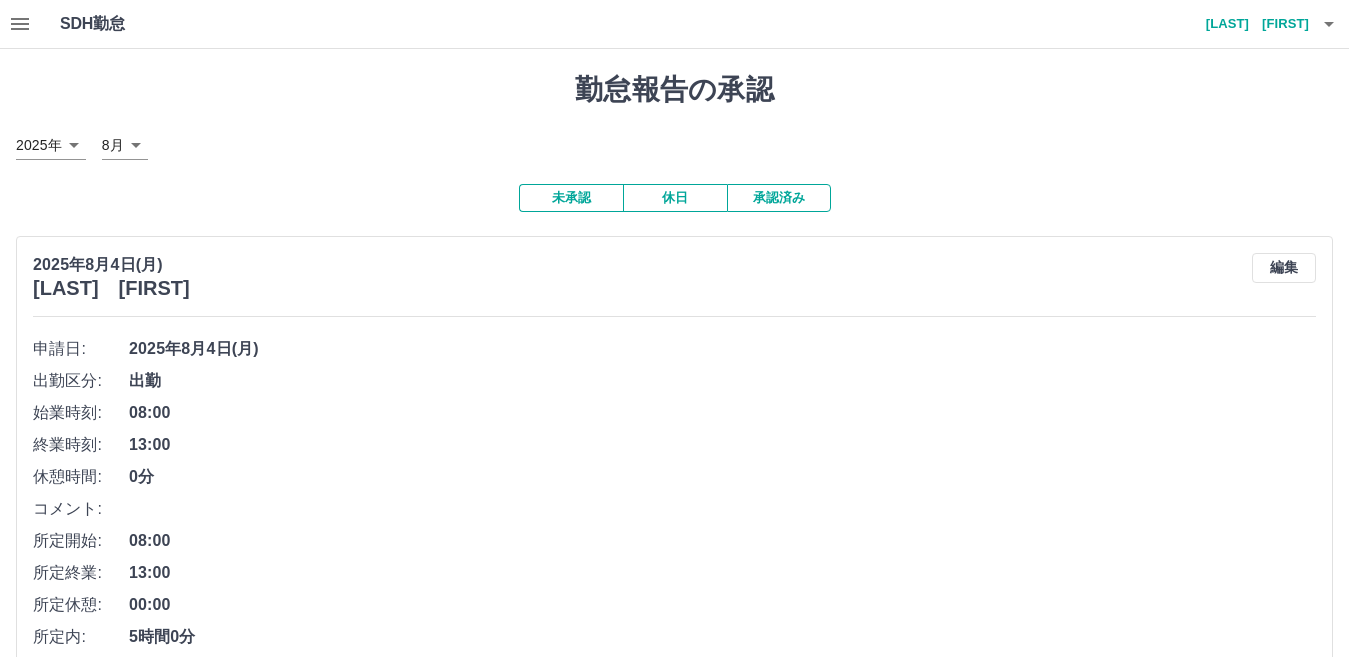 type 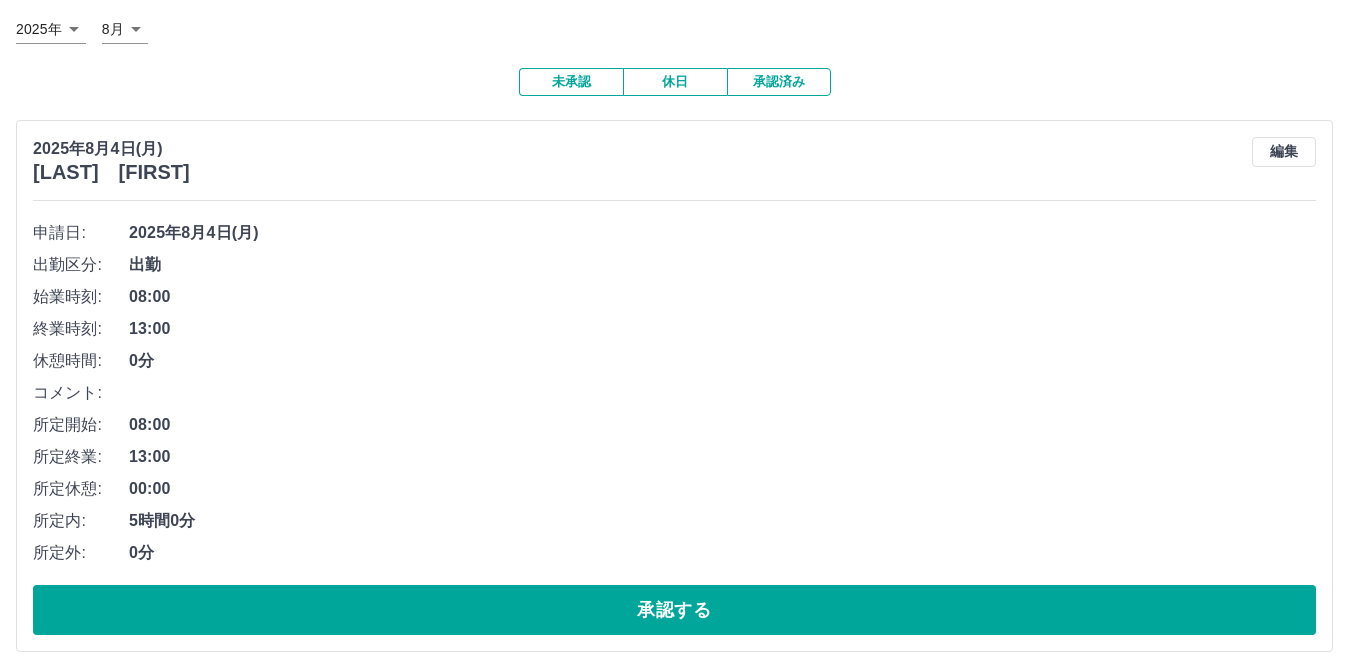 scroll, scrollTop: 300, scrollLeft: 0, axis: vertical 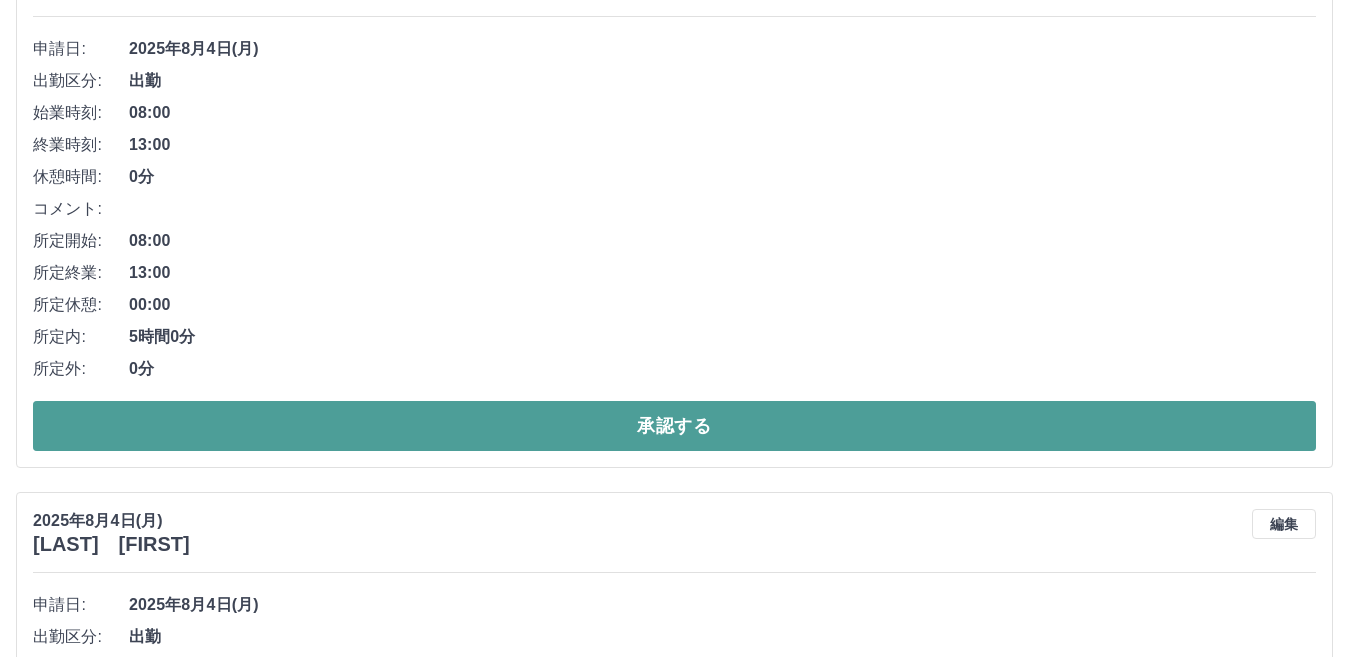 click on "承認する" at bounding box center [674, 426] 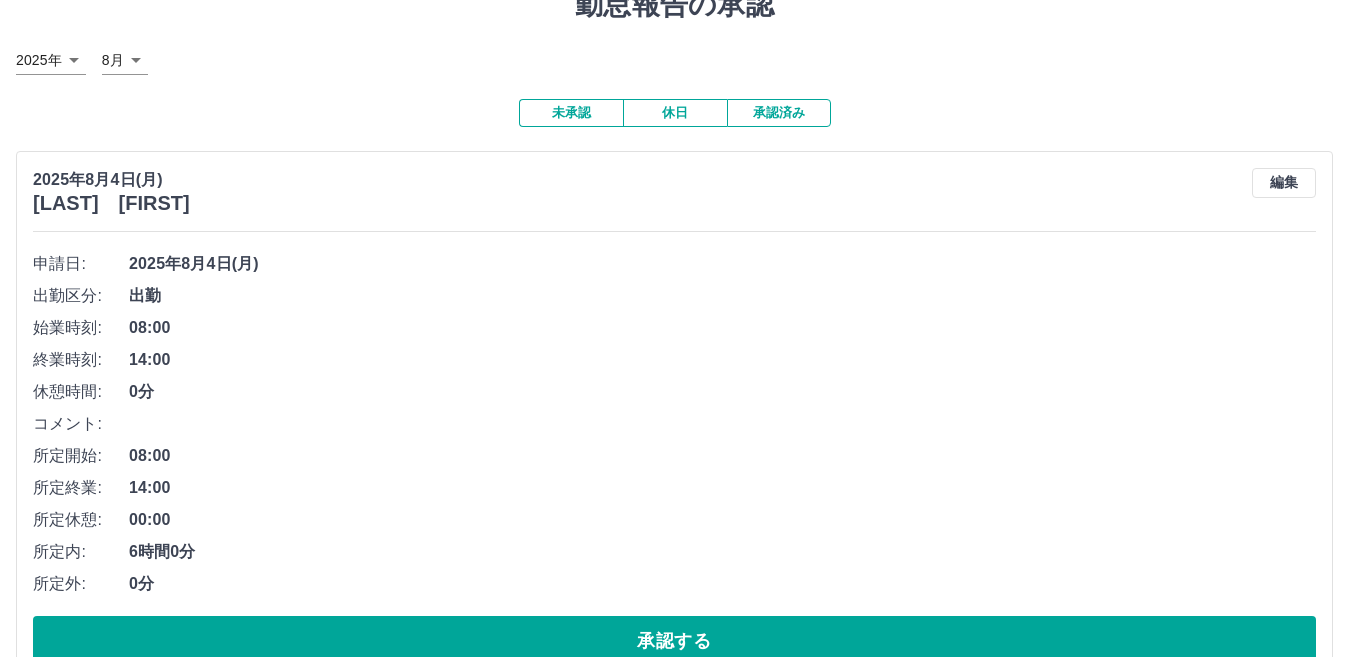 scroll, scrollTop: 200, scrollLeft: 0, axis: vertical 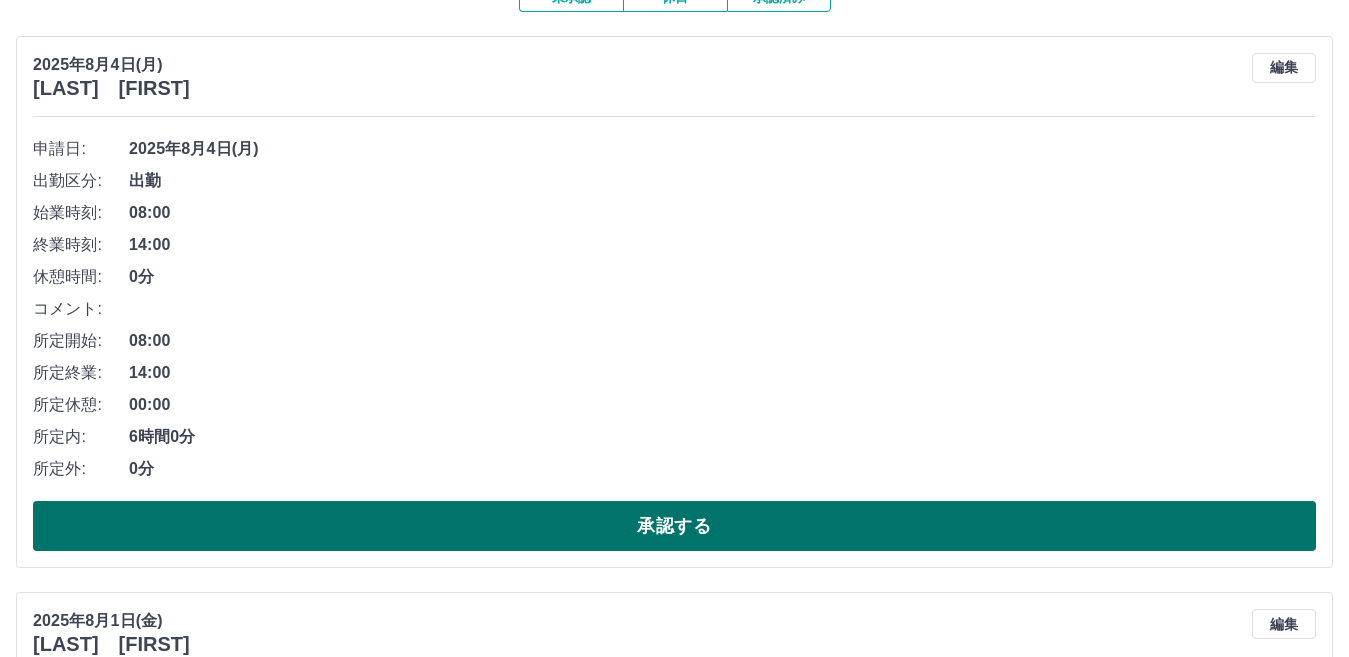 click on "承認する" at bounding box center [674, 526] 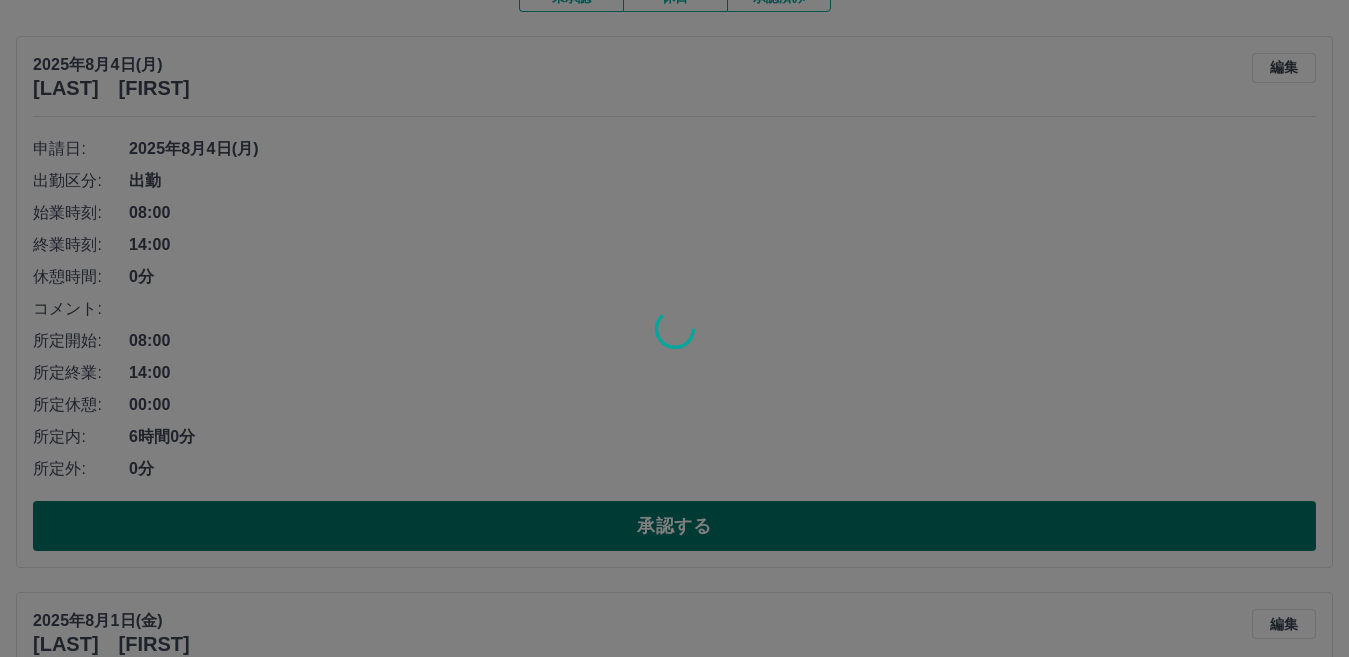 scroll, scrollTop: 137, scrollLeft: 0, axis: vertical 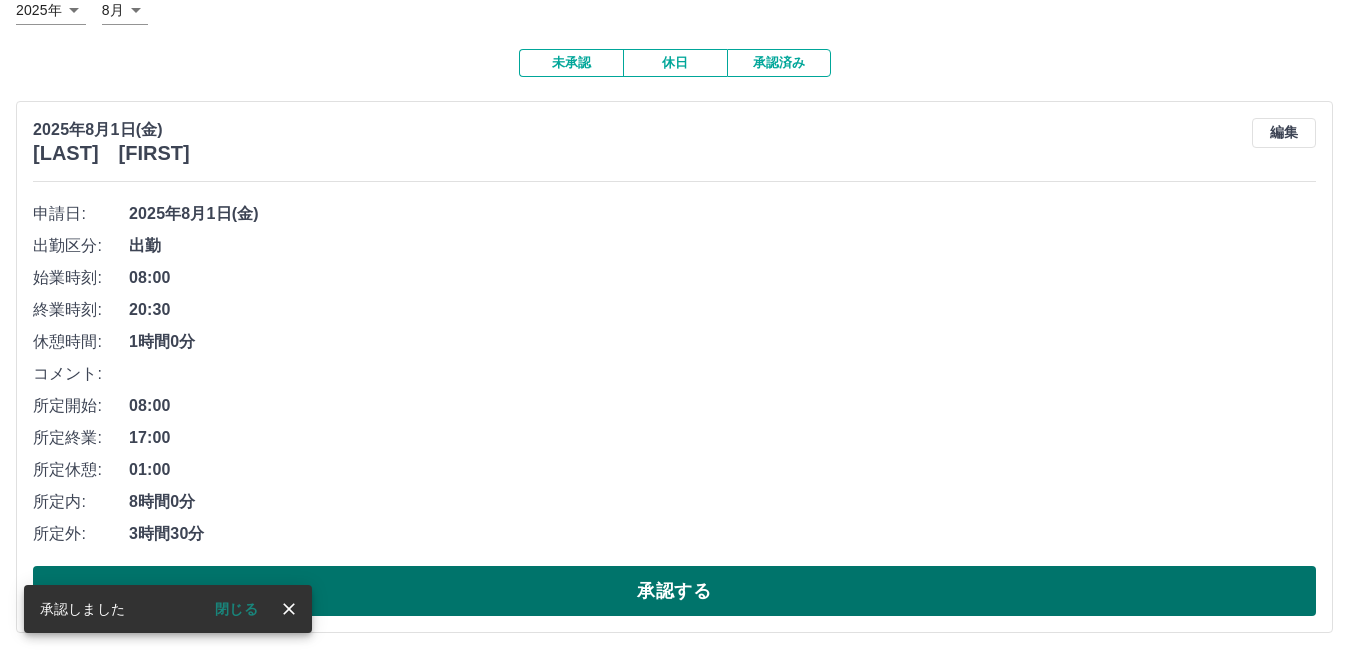 click on "承認する" at bounding box center (674, 591) 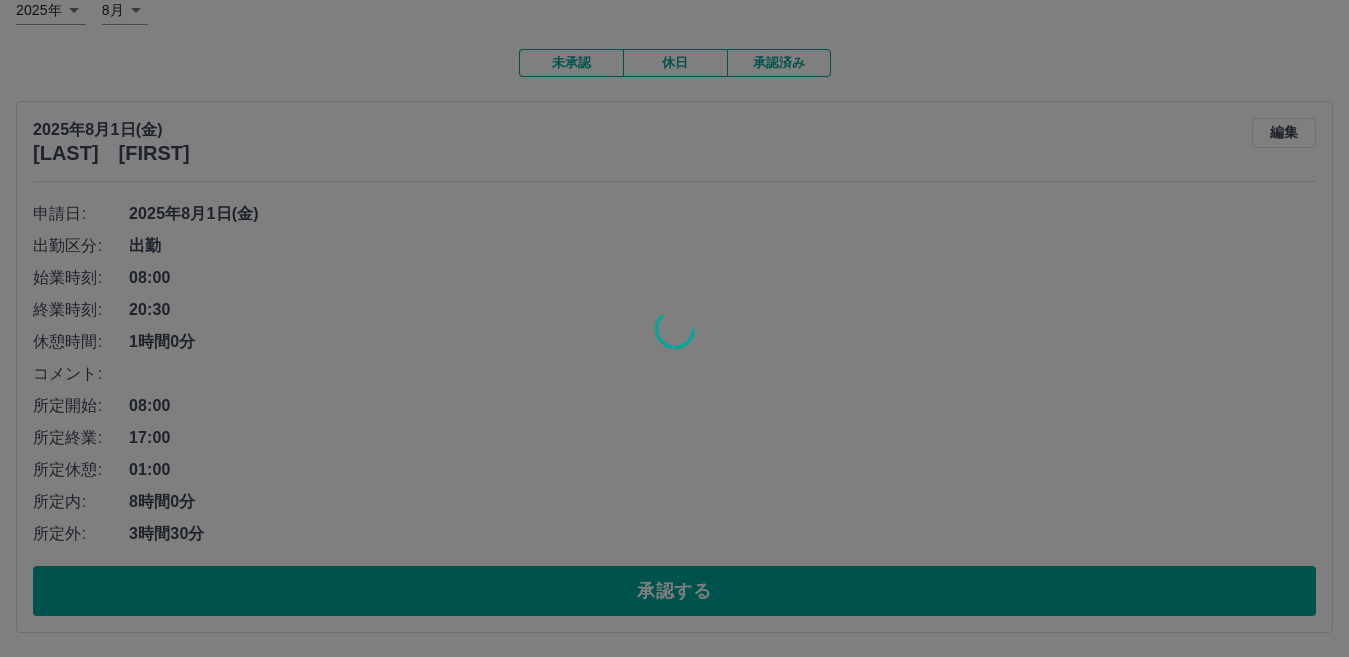 scroll, scrollTop: 0, scrollLeft: 0, axis: both 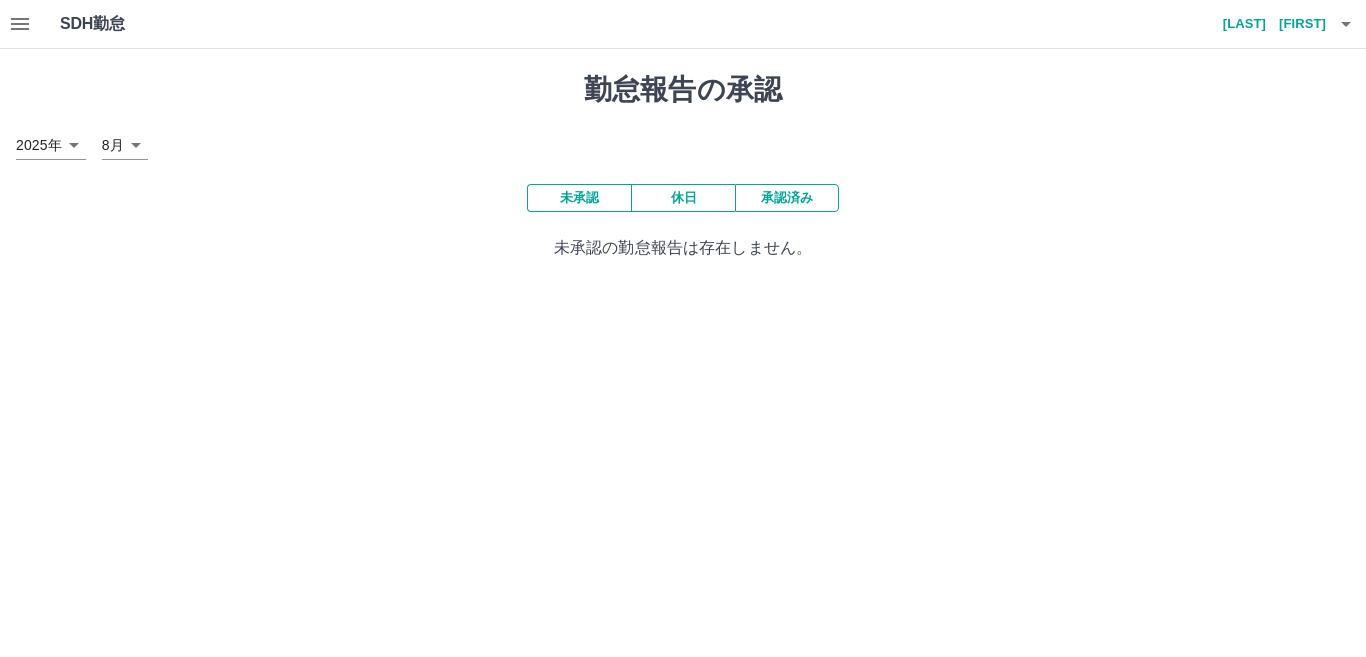 click on "SDH勤怠 [LAST]　[FIRST]" at bounding box center (683, 24) 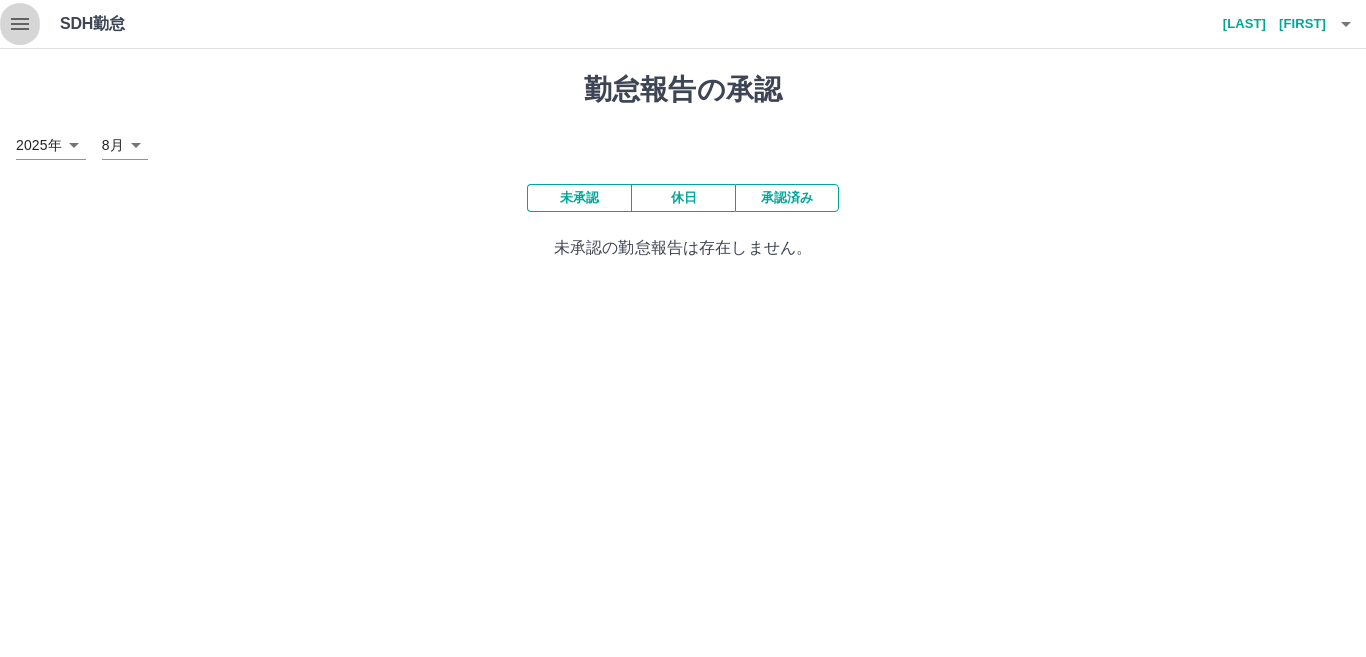 click 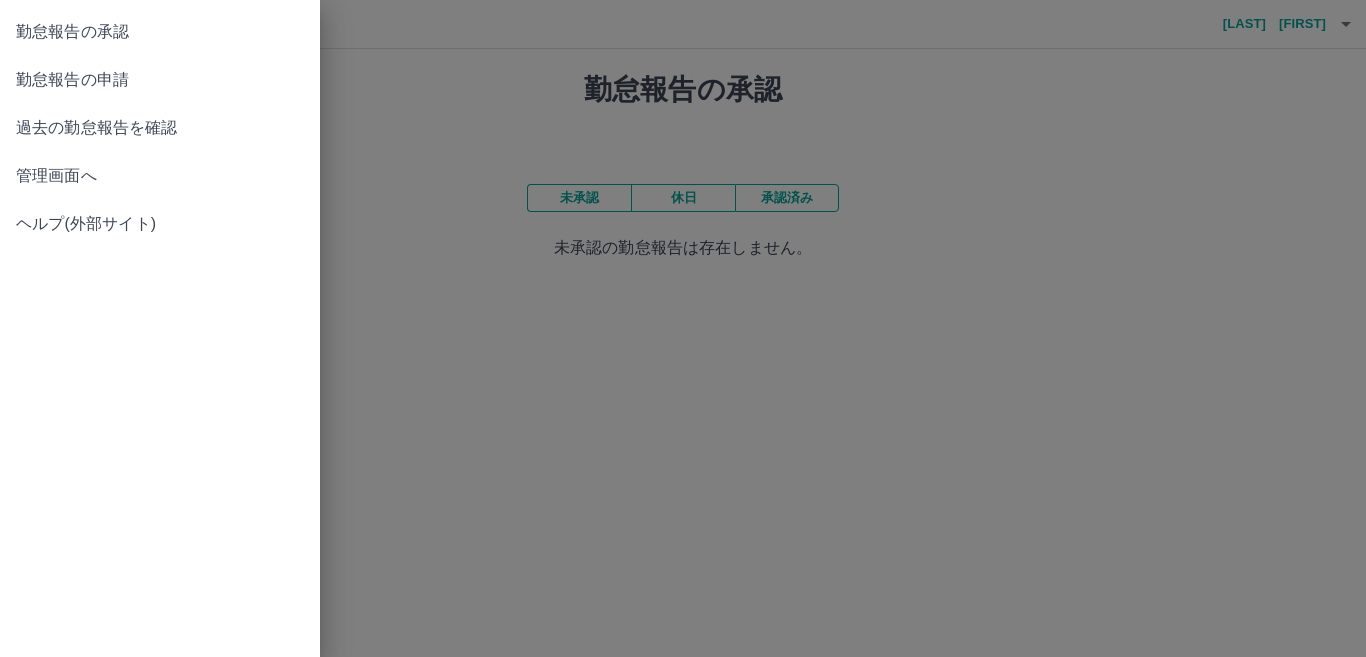 click at bounding box center (683, 328) 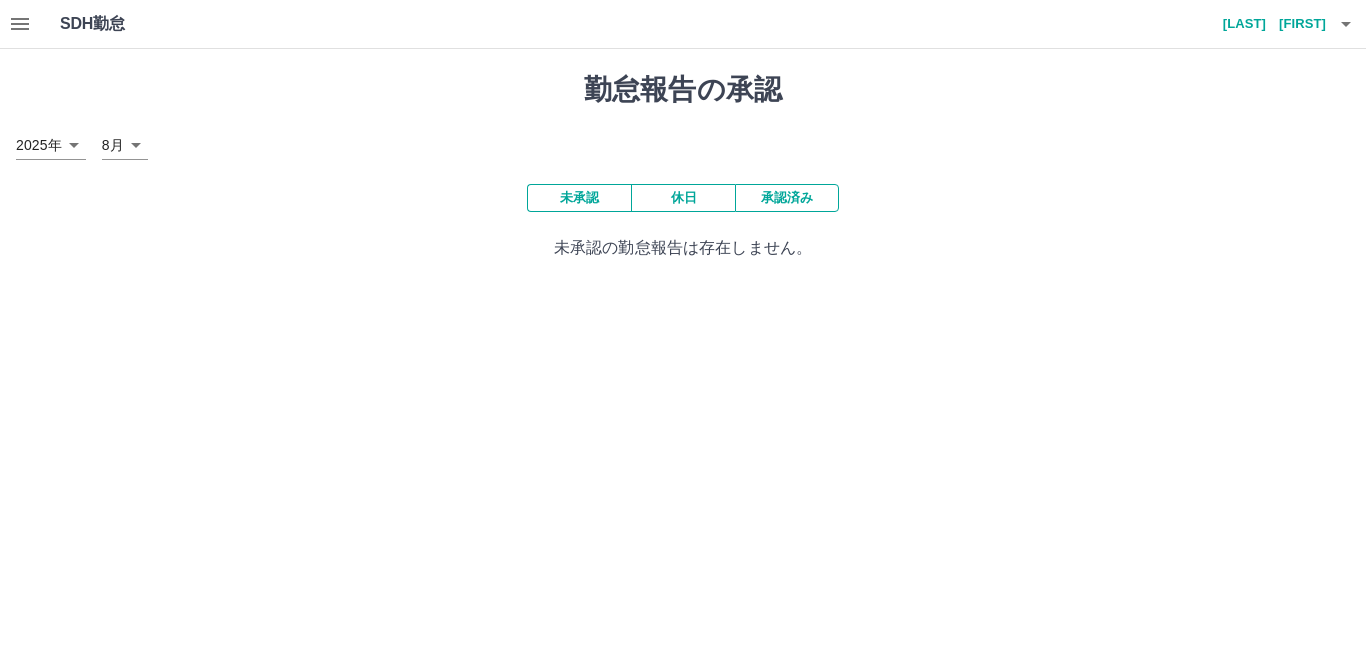 click on "SDH勤怠 [LAST]　[FIRST] 勤怠報告の承認 2025年 **** 8月 * 未承認 休日 承認済み 未承認の勤怠報告は存在しません。" at bounding box center [683, 142] 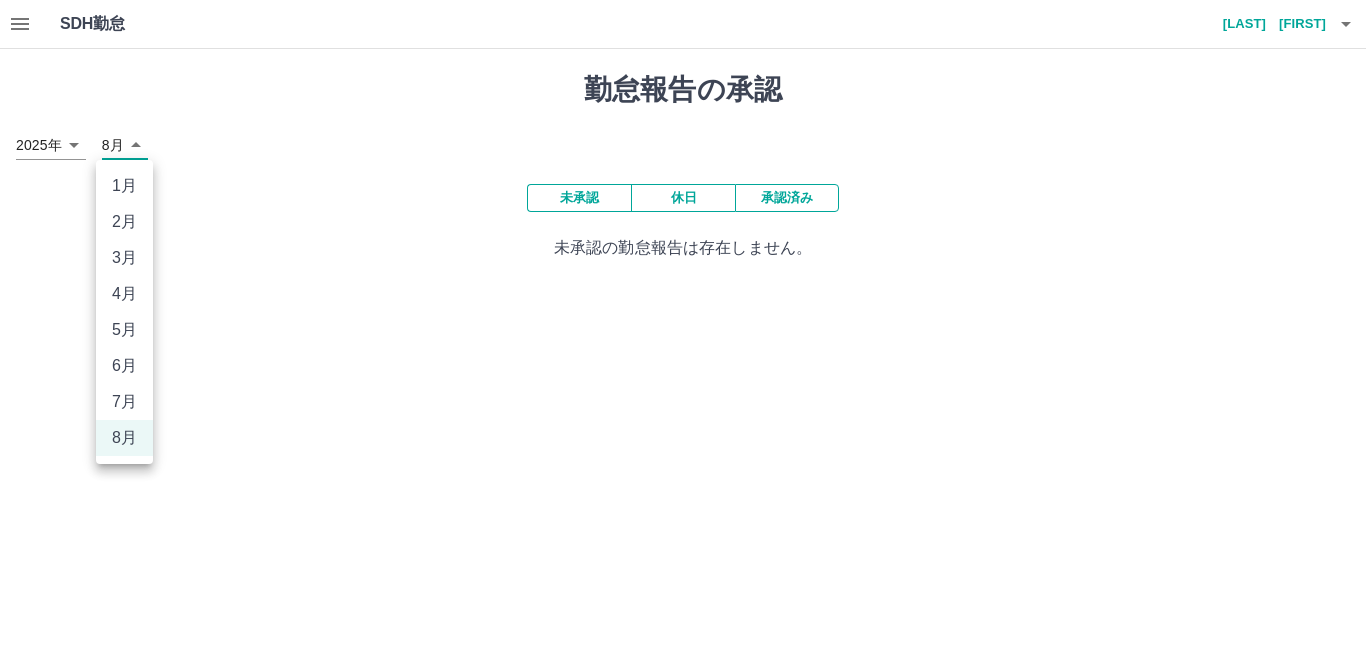 click on "7月" at bounding box center (124, 402) 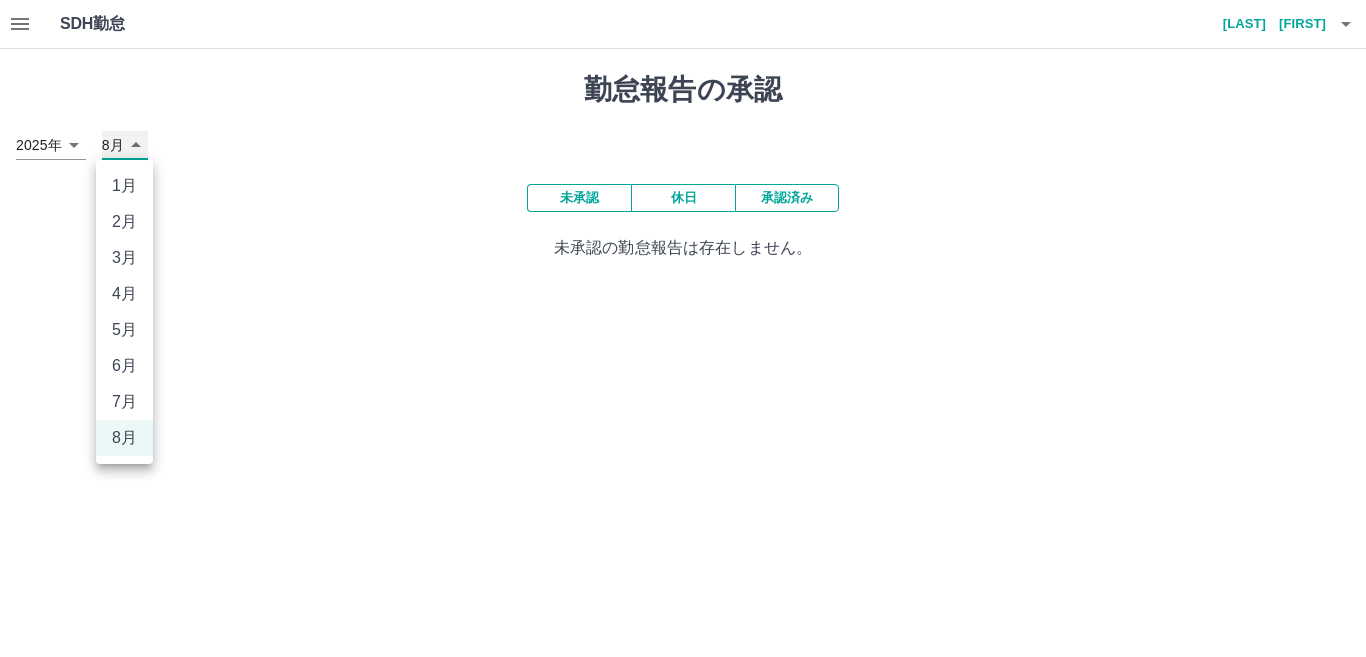 type on "*" 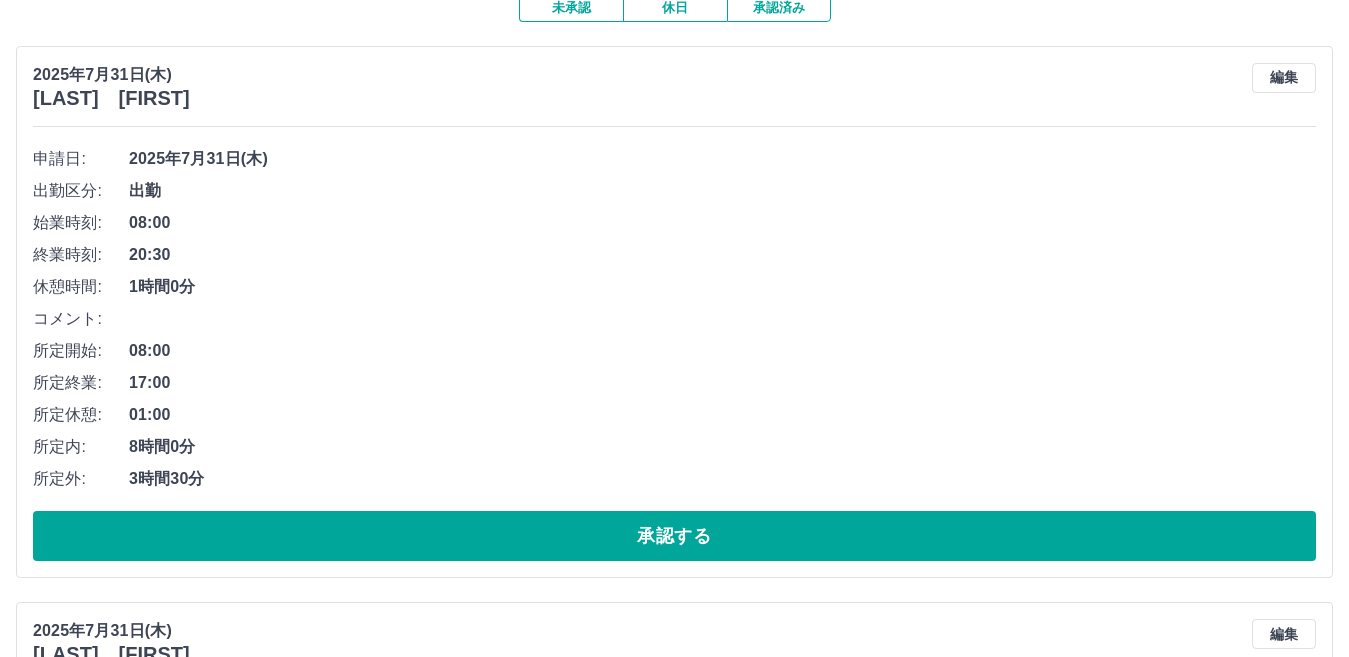 scroll, scrollTop: 200, scrollLeft: 0, axis: vertical 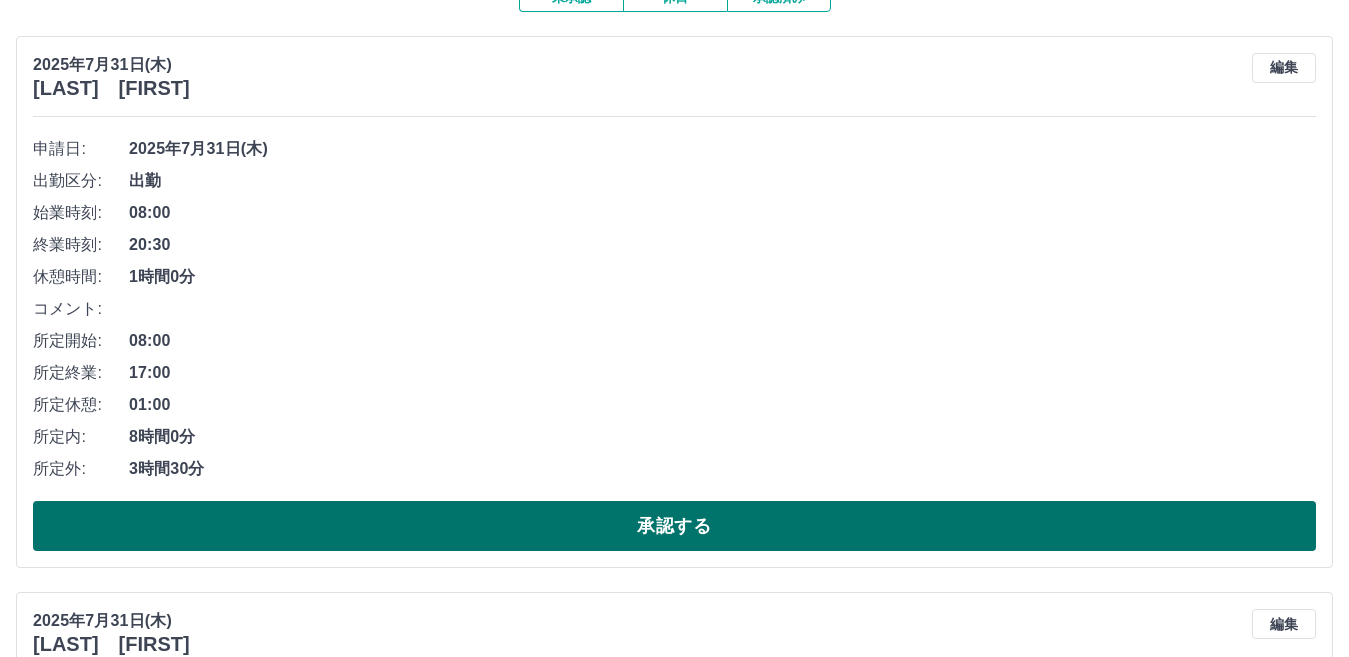 click on "承認する" at bounding box center (674, 526) 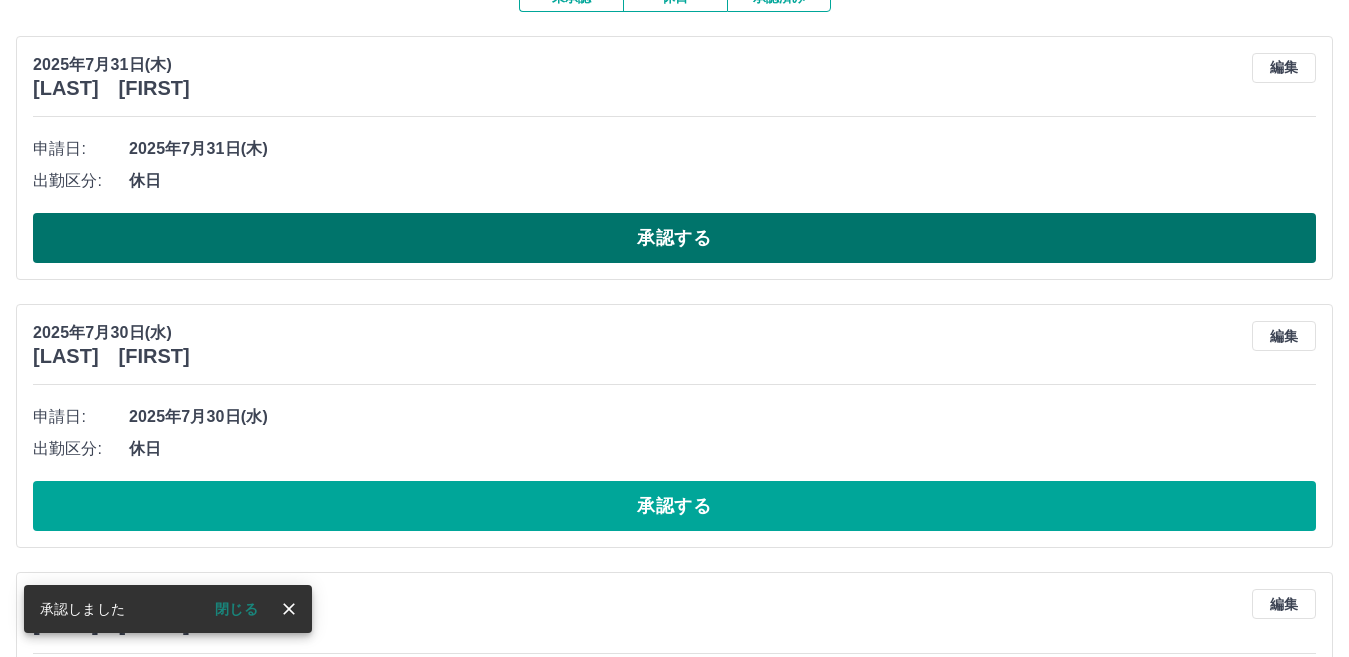 click on "承認する" at bounding box center (674, 238) 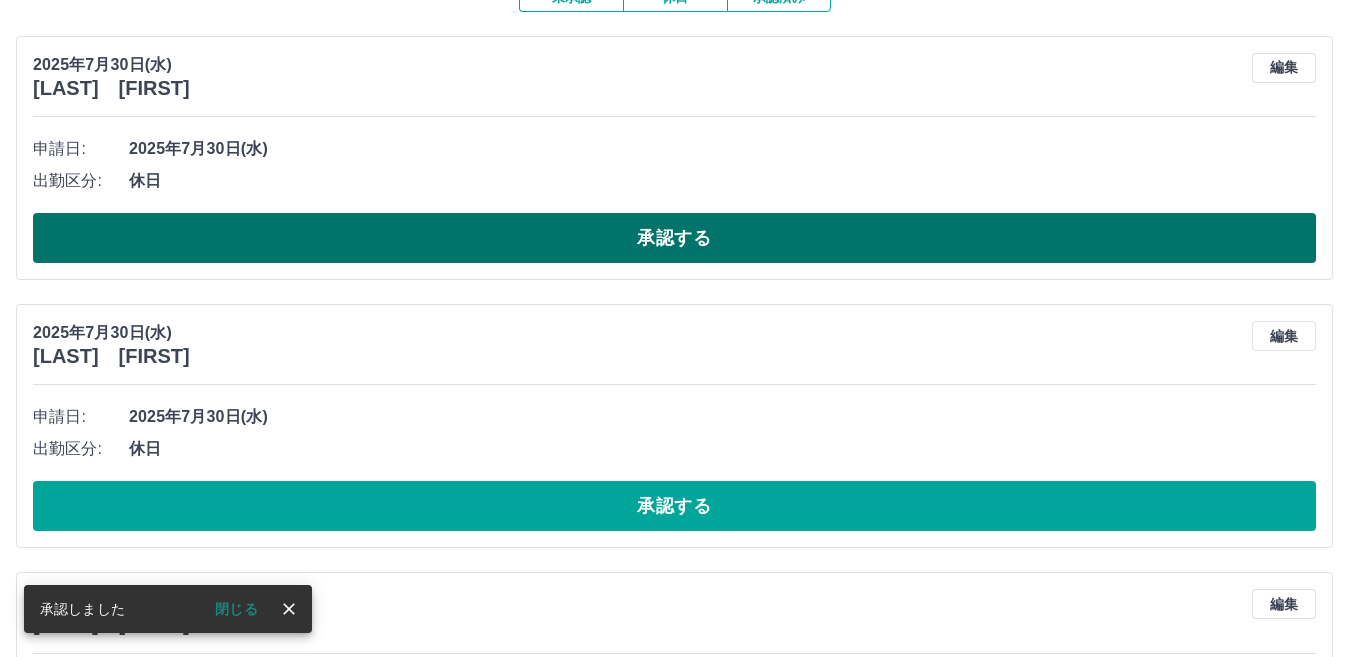 click on "承認する" at bounding box center [674, 238] 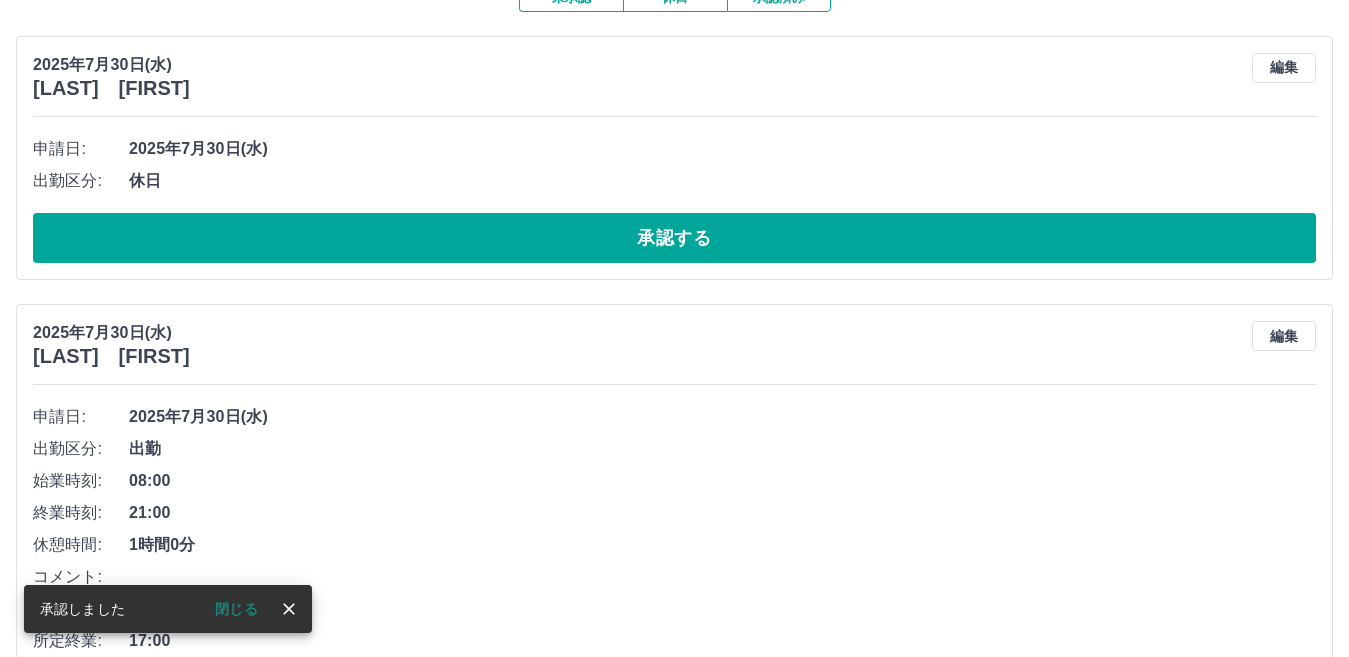 click on "21:00" at bounding box center [722, 513] 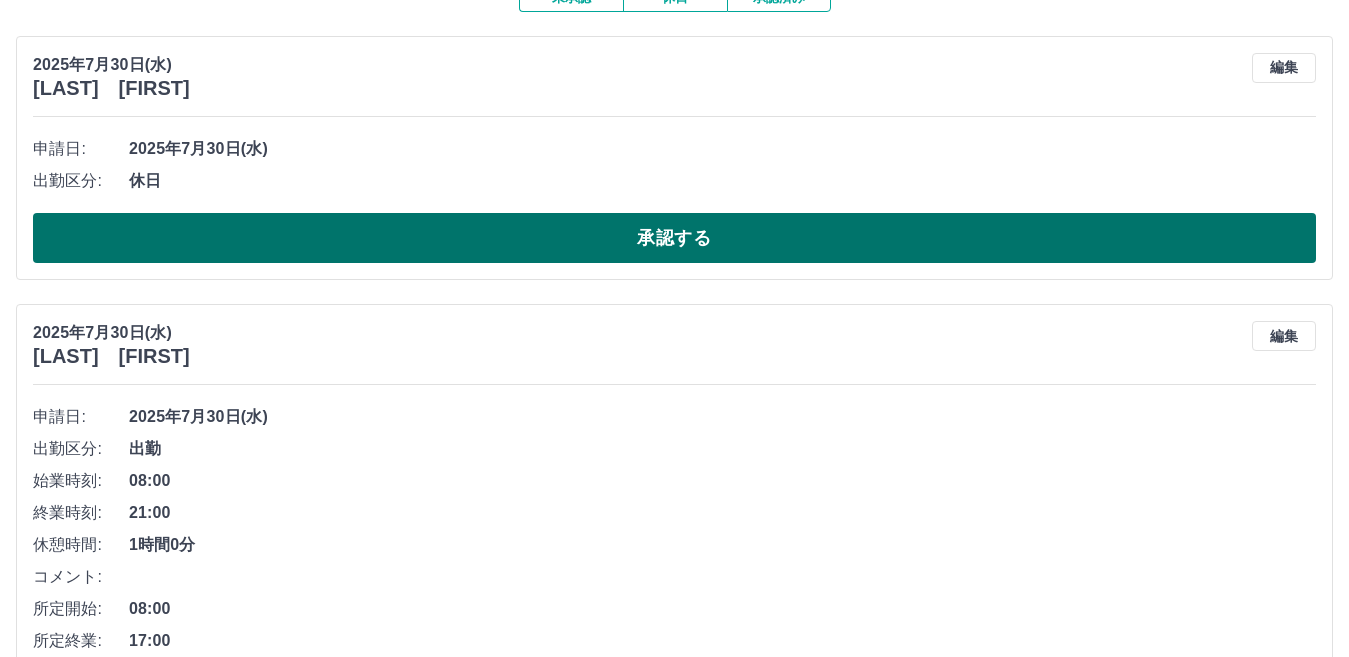 click on "承認する" at bounding box center [674, 238] 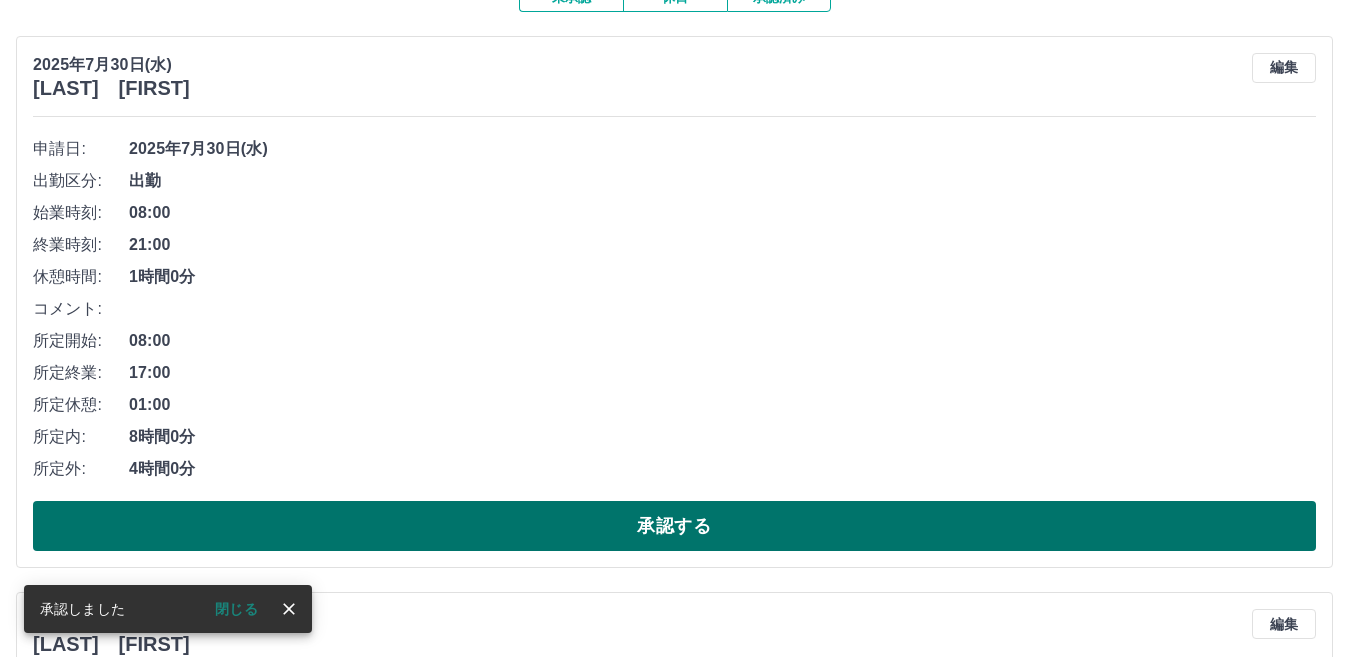 click on "承認する" at bounding box center [674, 526] 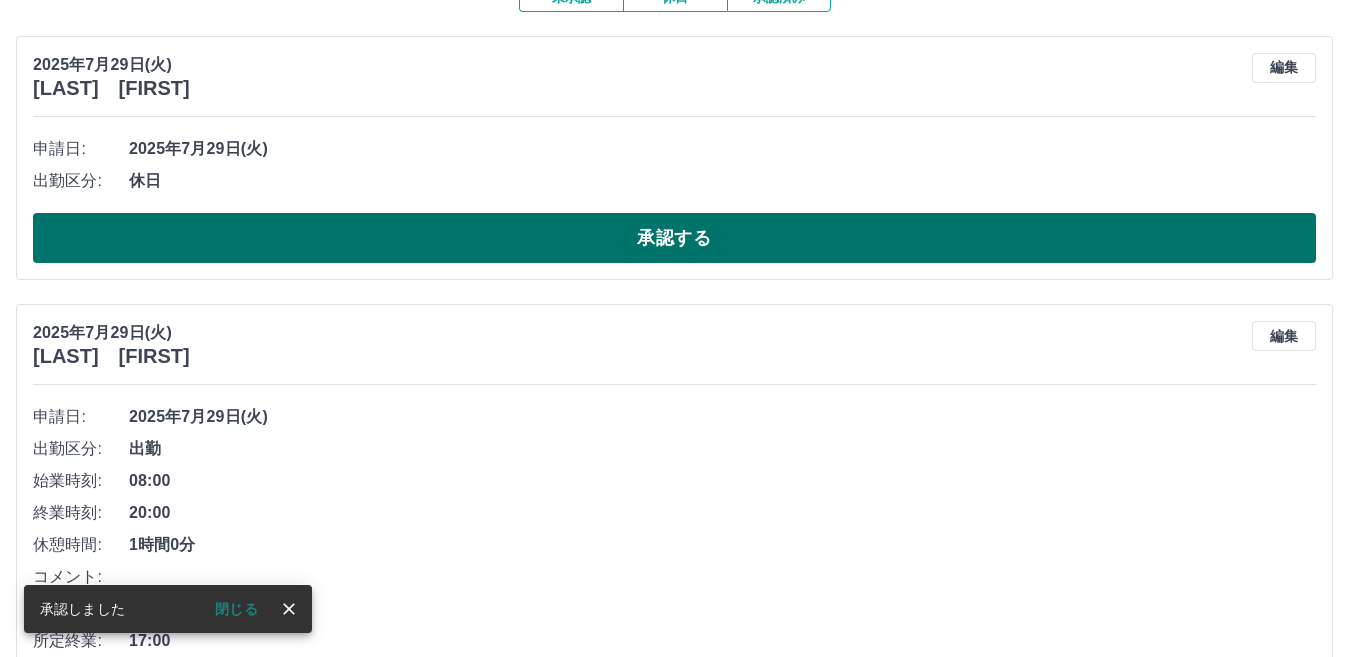 drag, startPoint x: 523, startPoint y: 216, endPoint x: 531, endPoint y: 223, distance: 10.630146 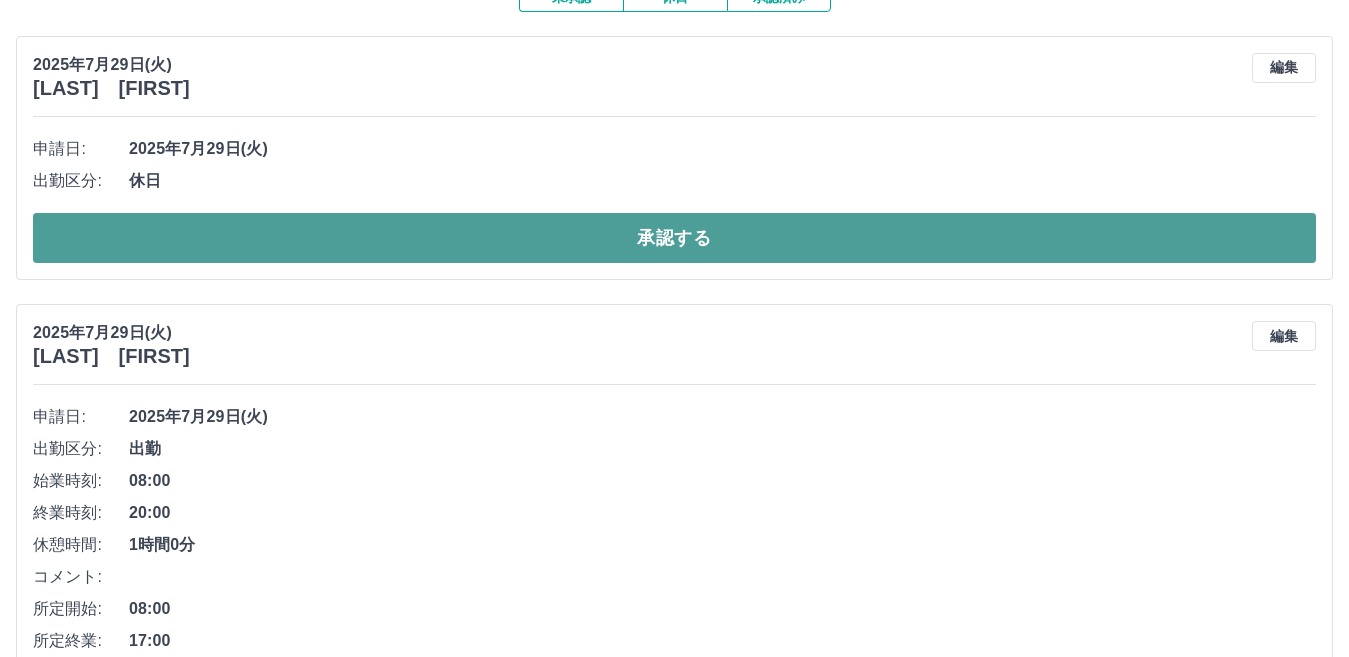 click on "承認する" at bounding box center [674, 238] 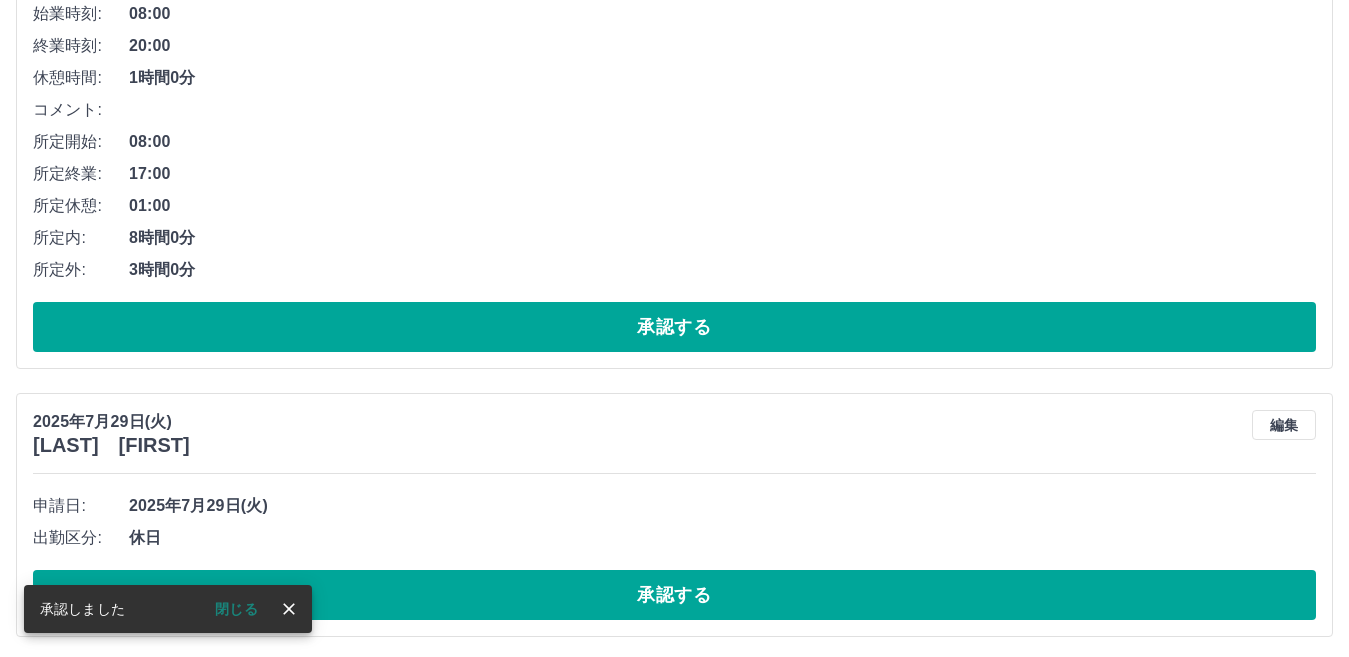 scroll, scrollTop: 400, scrollLeft: 0, axis: vertical 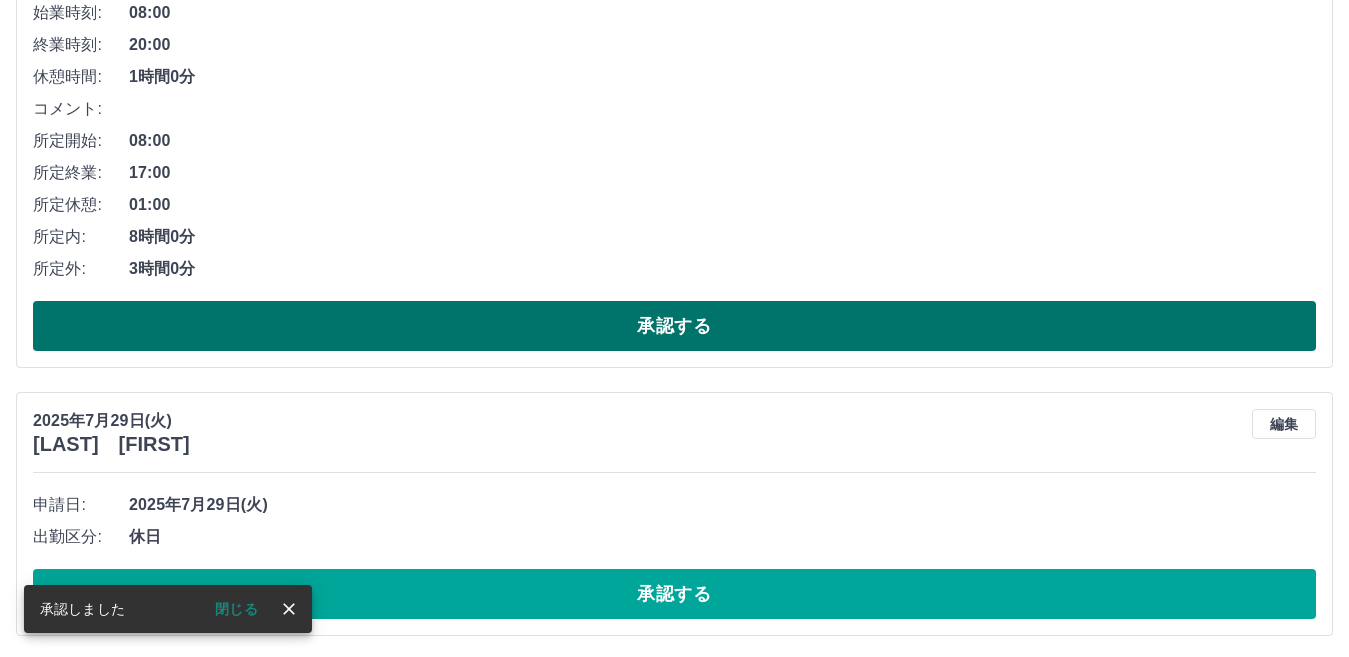 click on "承認する" at bounding box center [674, 326] 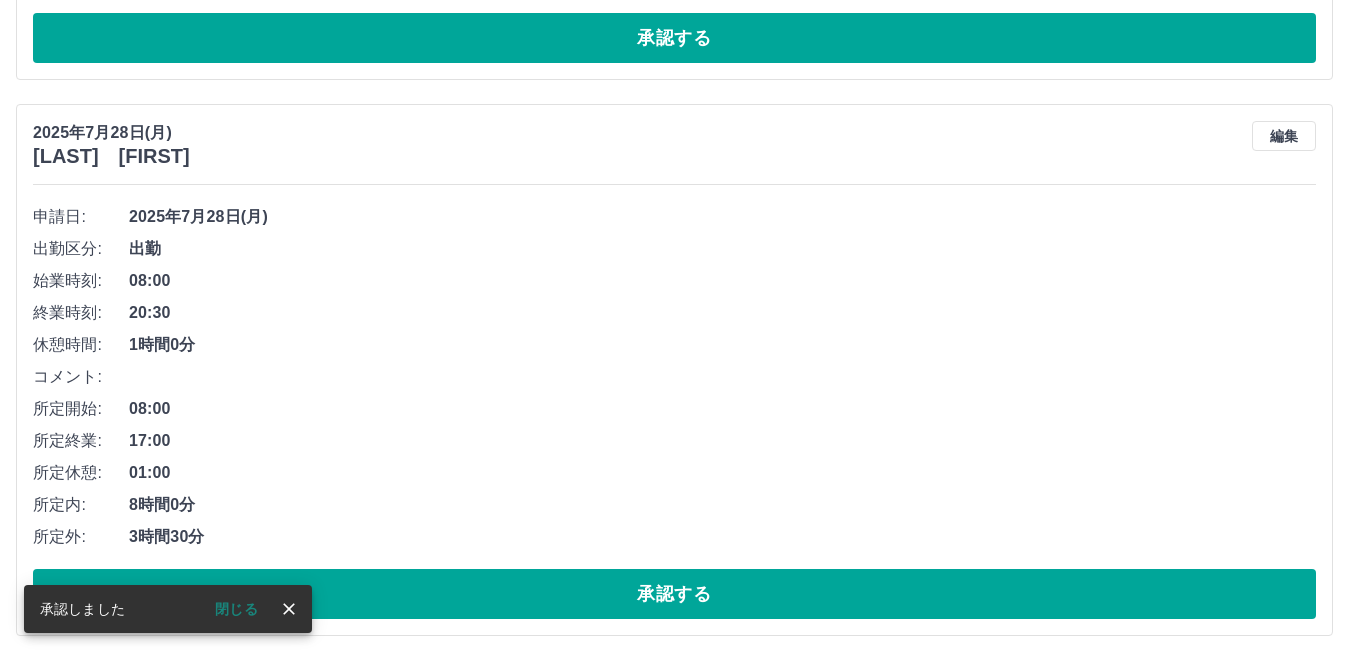 scroll, scrollTop: 0, scrollLeft: 0, axis: both 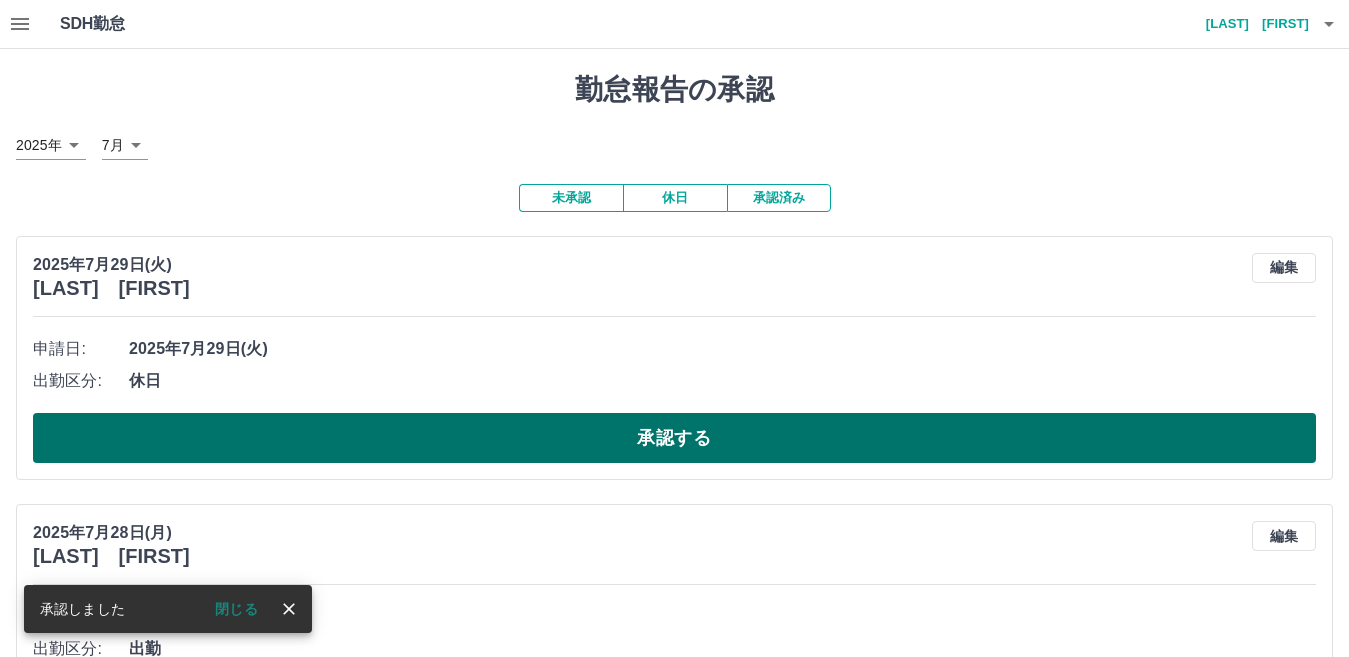 drag, startPoint x: 572, startPoint y: 395, endPoint x: 581, endPoint y: 459, distance: 64.629715 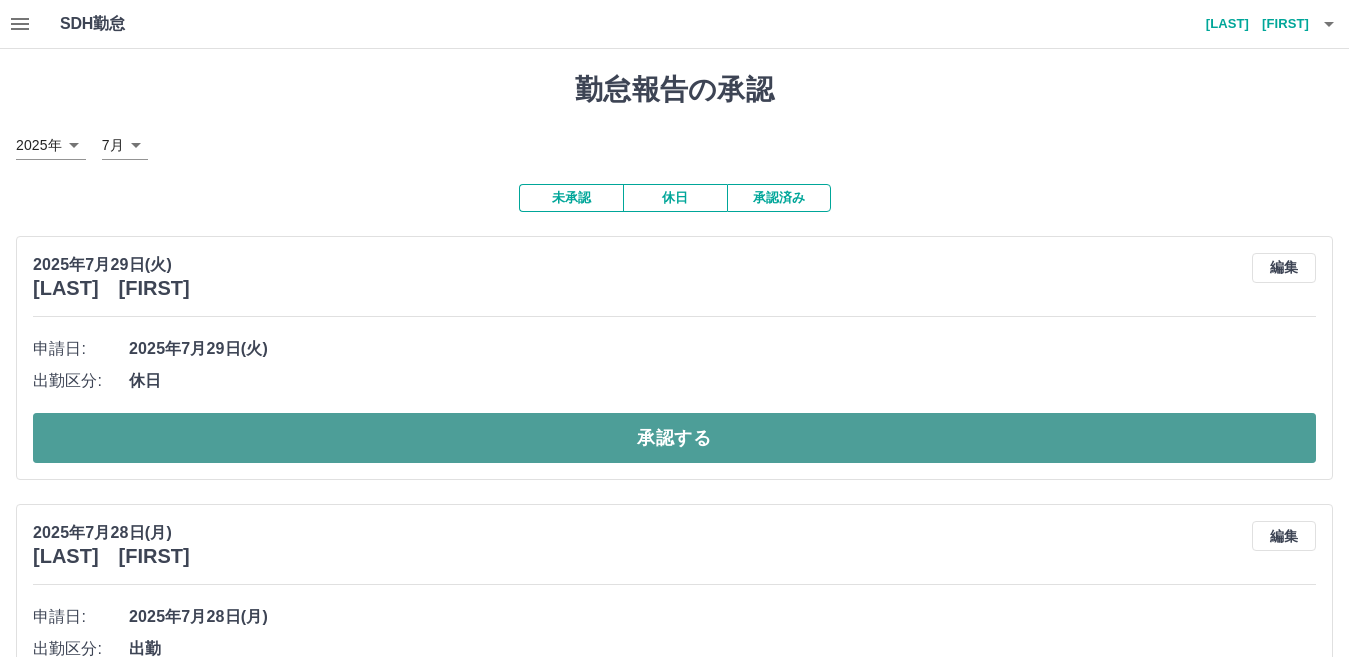 click on "承認する" at bounding box center [674, 438] 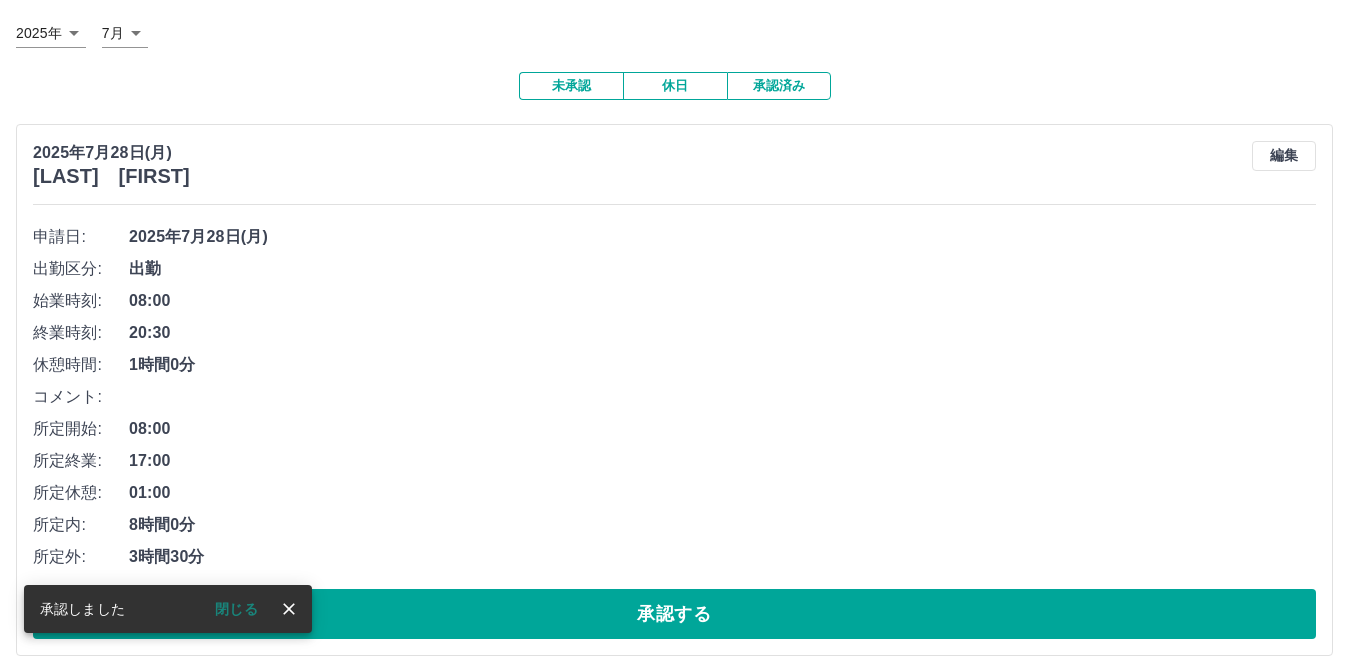 scroll, scrollTop: 200, scrollLeft: 0, axis: vertical 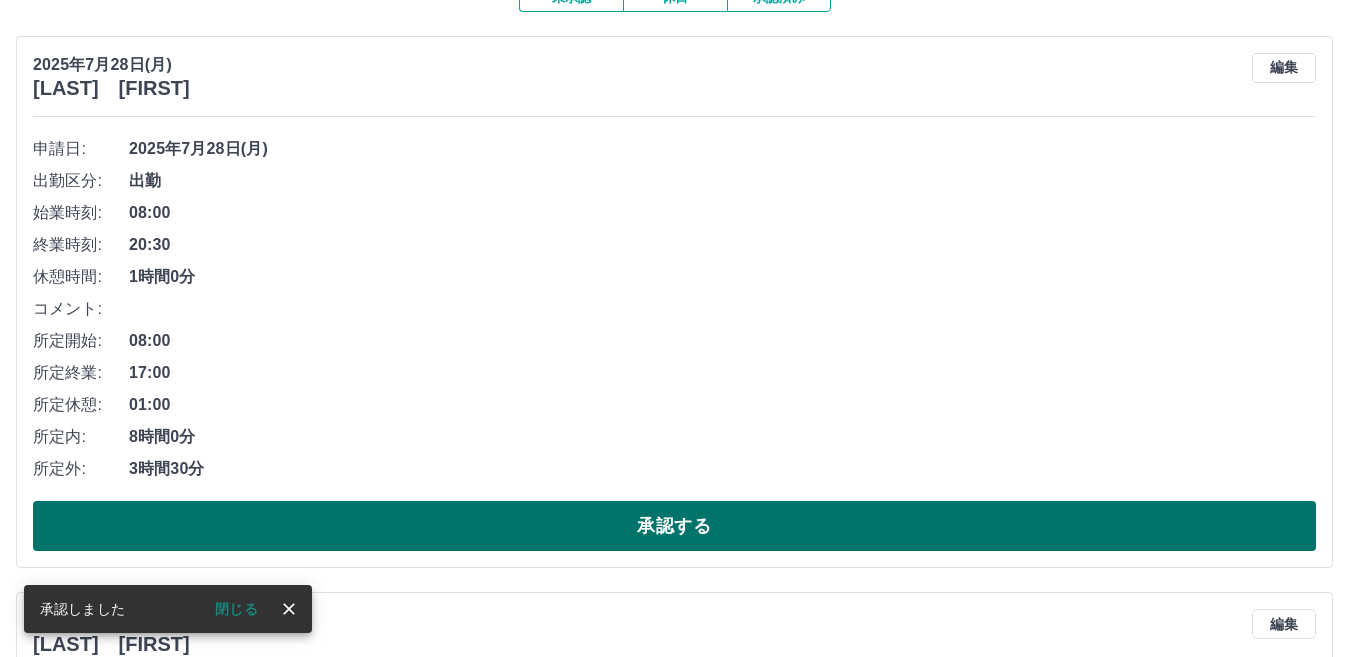 click on "承認する" at bounding box center (674, 526) 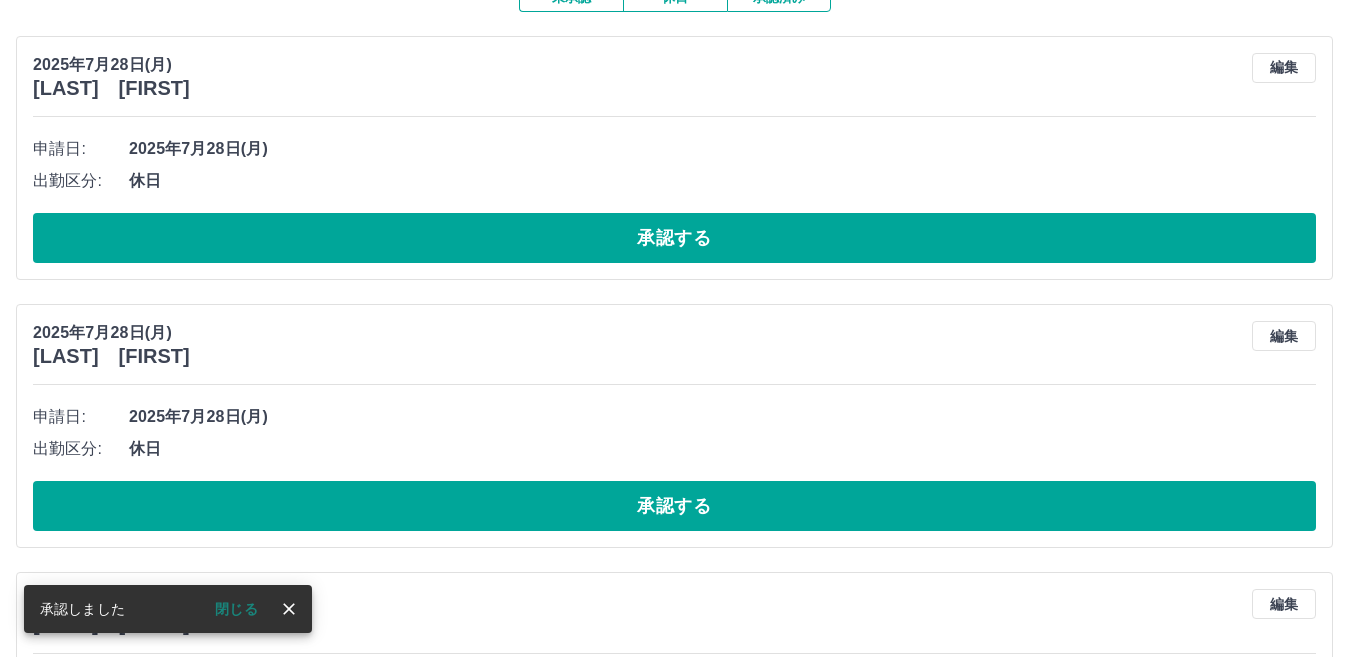 click on "出勤区分: 休日" at bounding box center (674, 181) 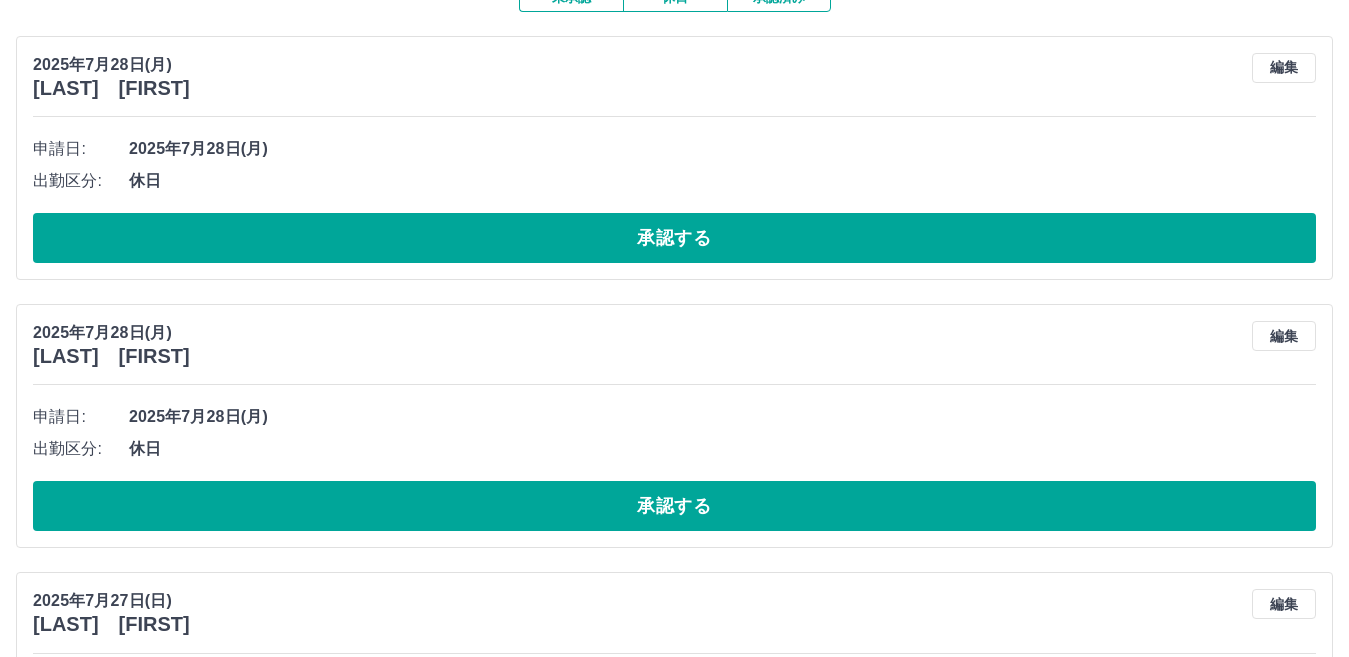 click on "申請日: 2025年7月28日(月) 出勤区分: 休日 承認する" at bounding box center (674, 198) 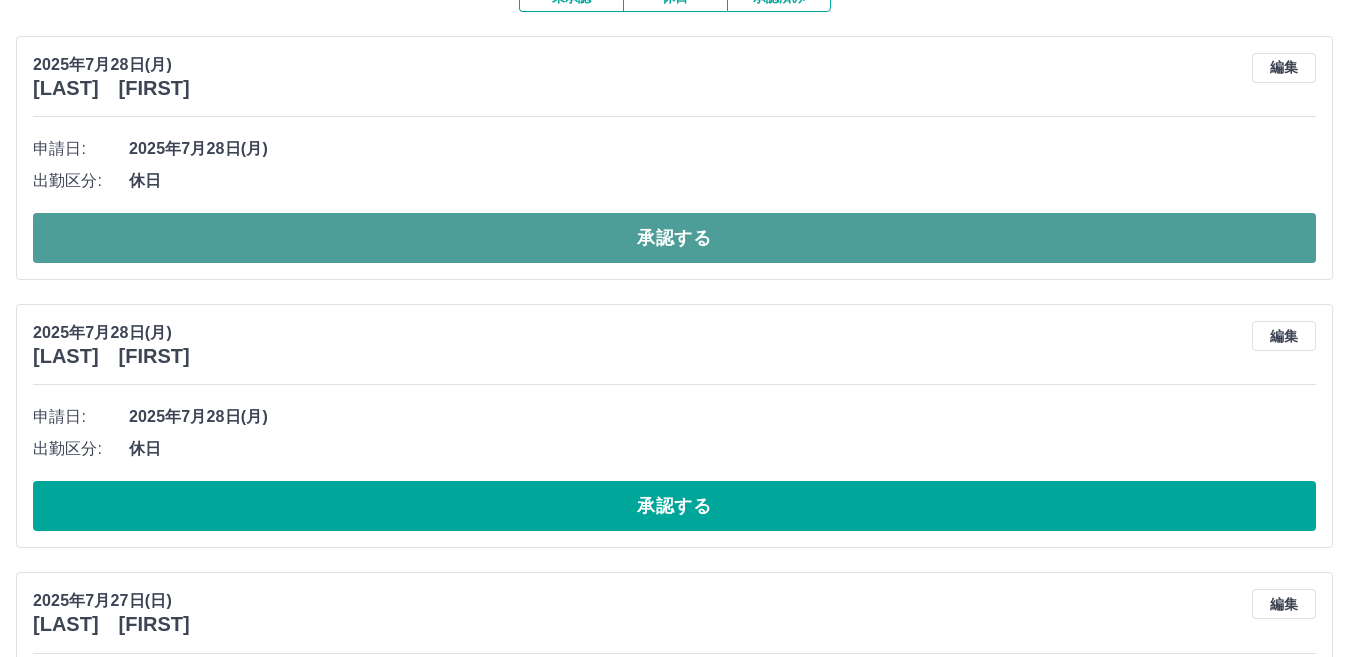 click on "承認する" at bounding box center [674, 238] 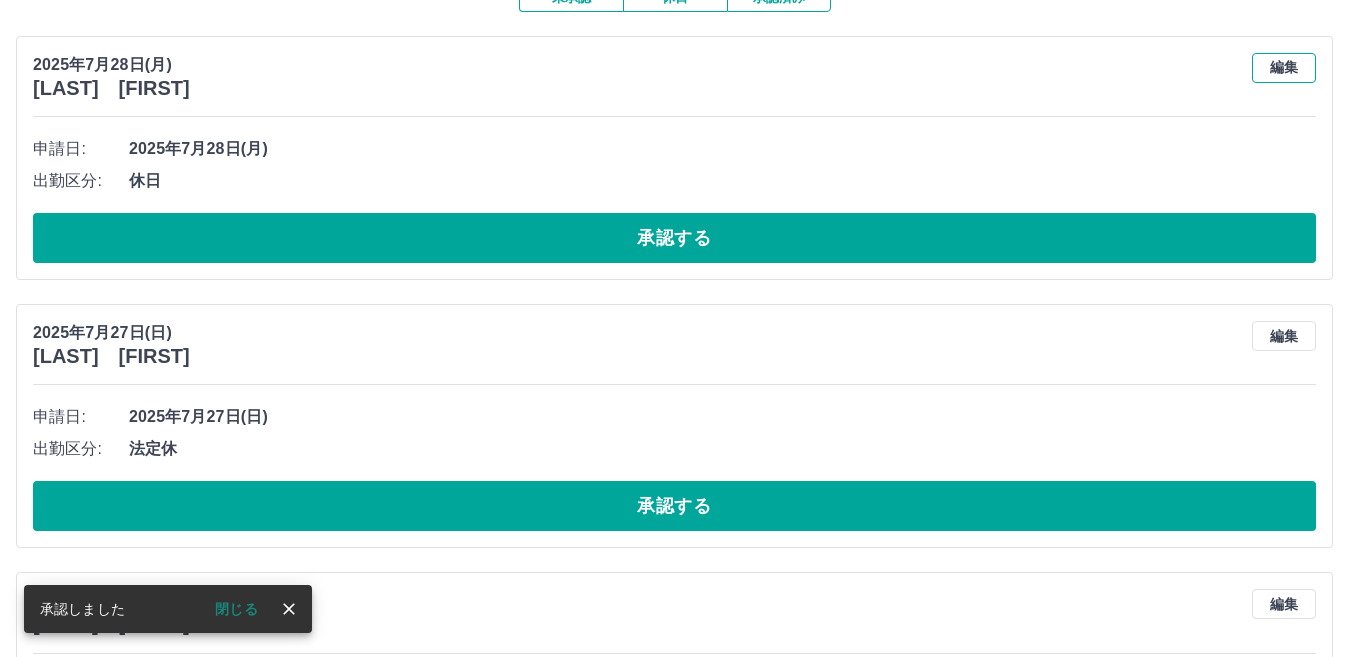 click on "編集" at bounding box center [1284, 68] 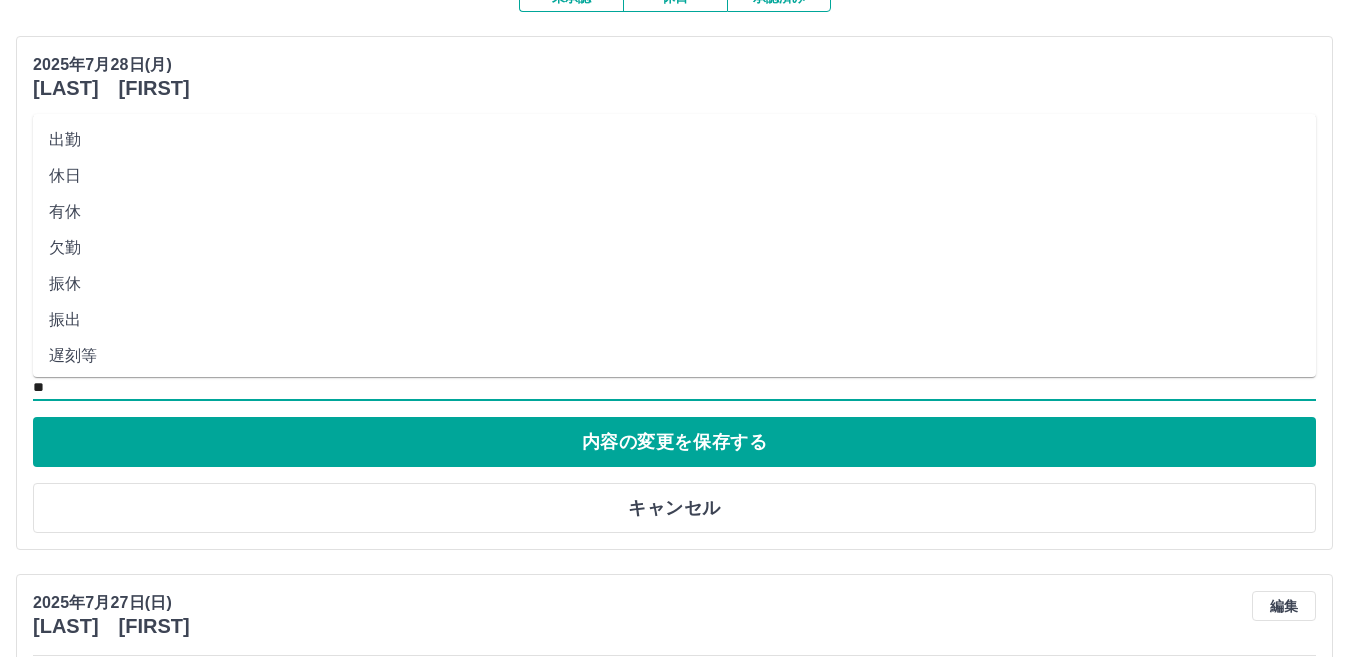 click on "**" at bounding box center [674, 387] 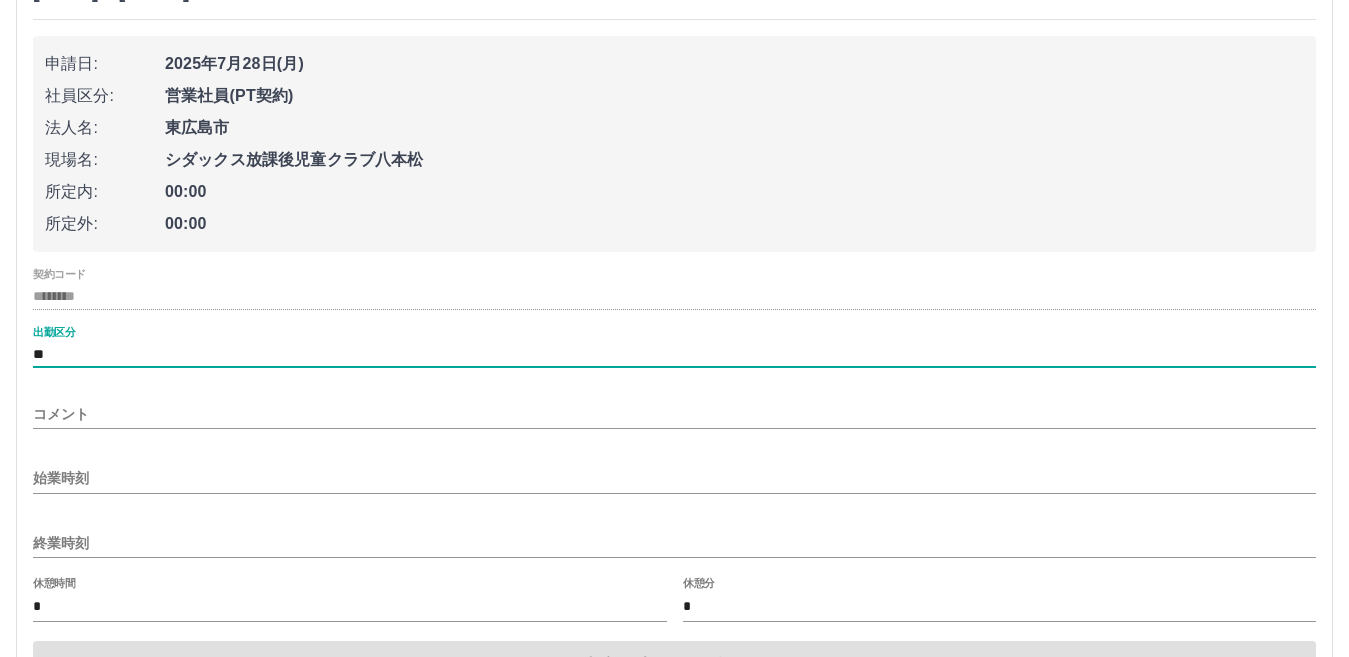 scroll, scrollTop: 400, scrollLeft: 0, axis: vertical 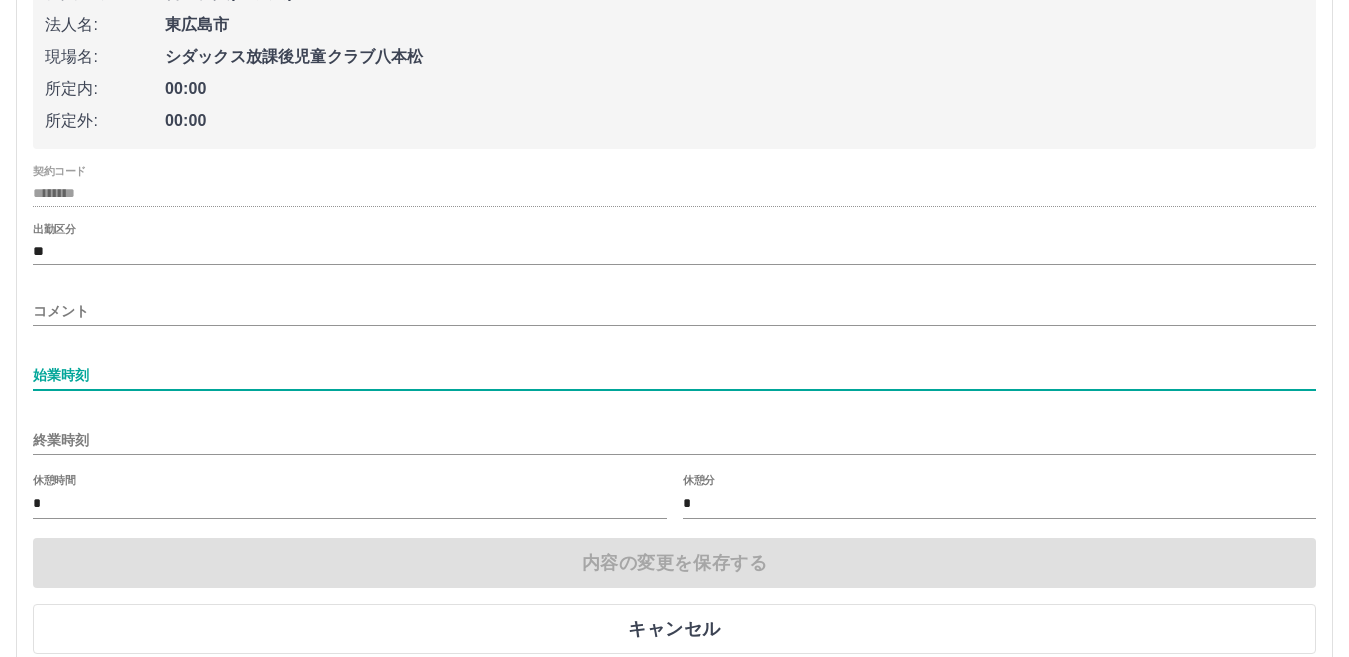click on "始業時刻" at bounding box center [674, 375] 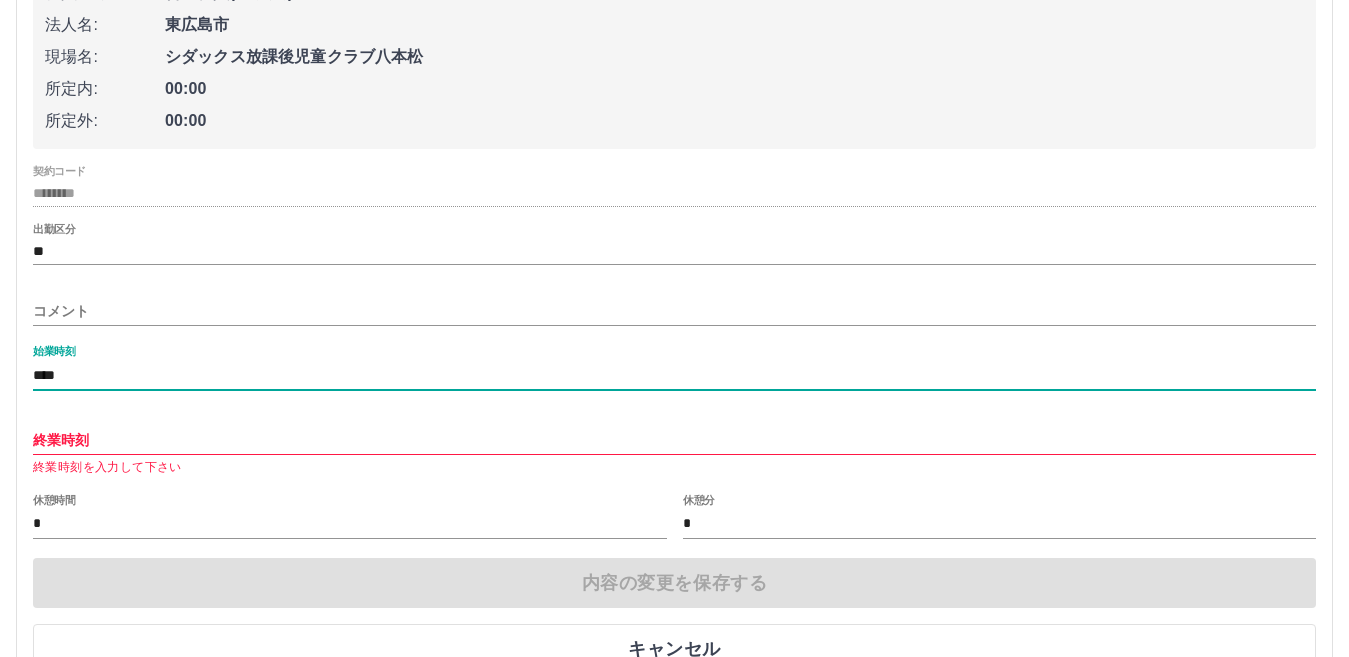 type on "****" 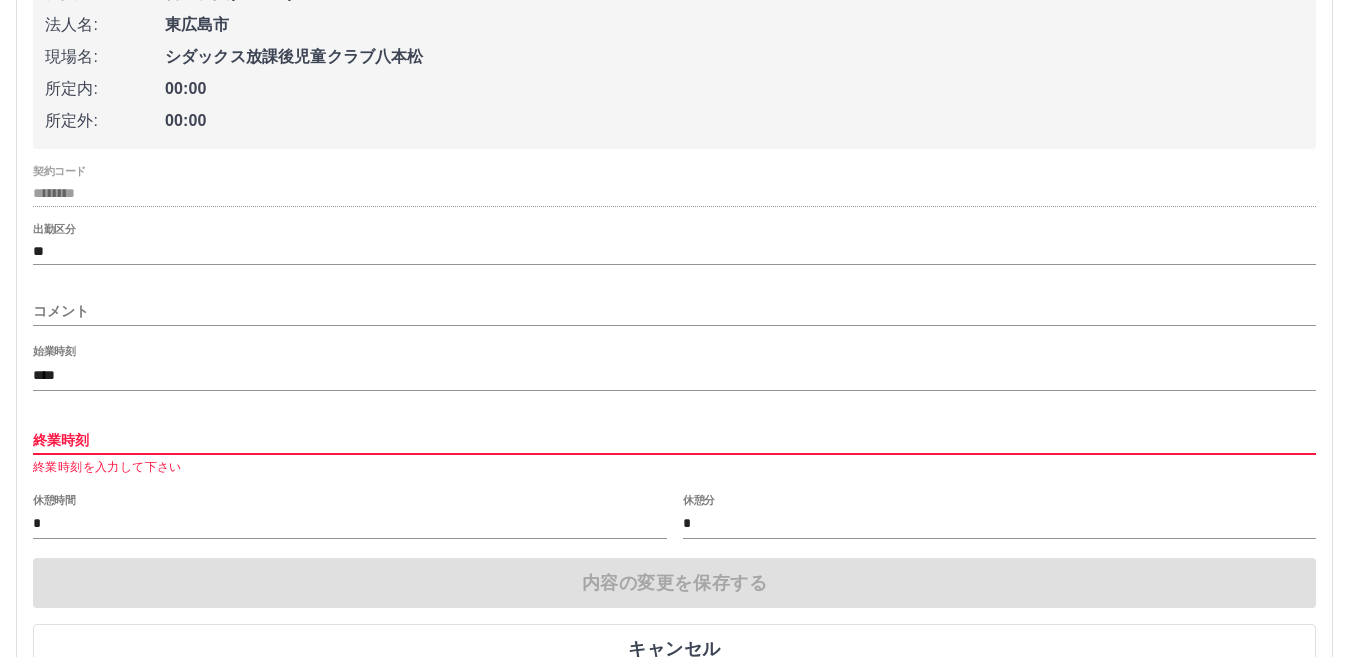 click on "終業時刻" at bounding box center (674, 440) 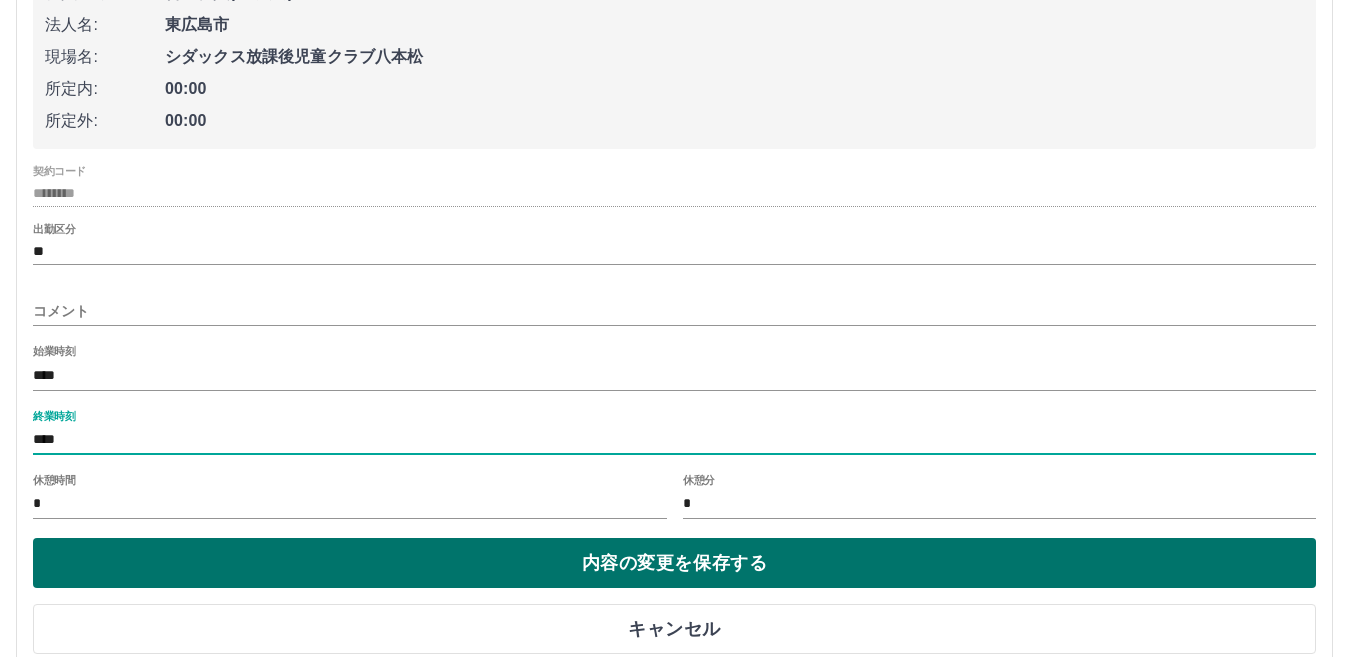 type on "****" 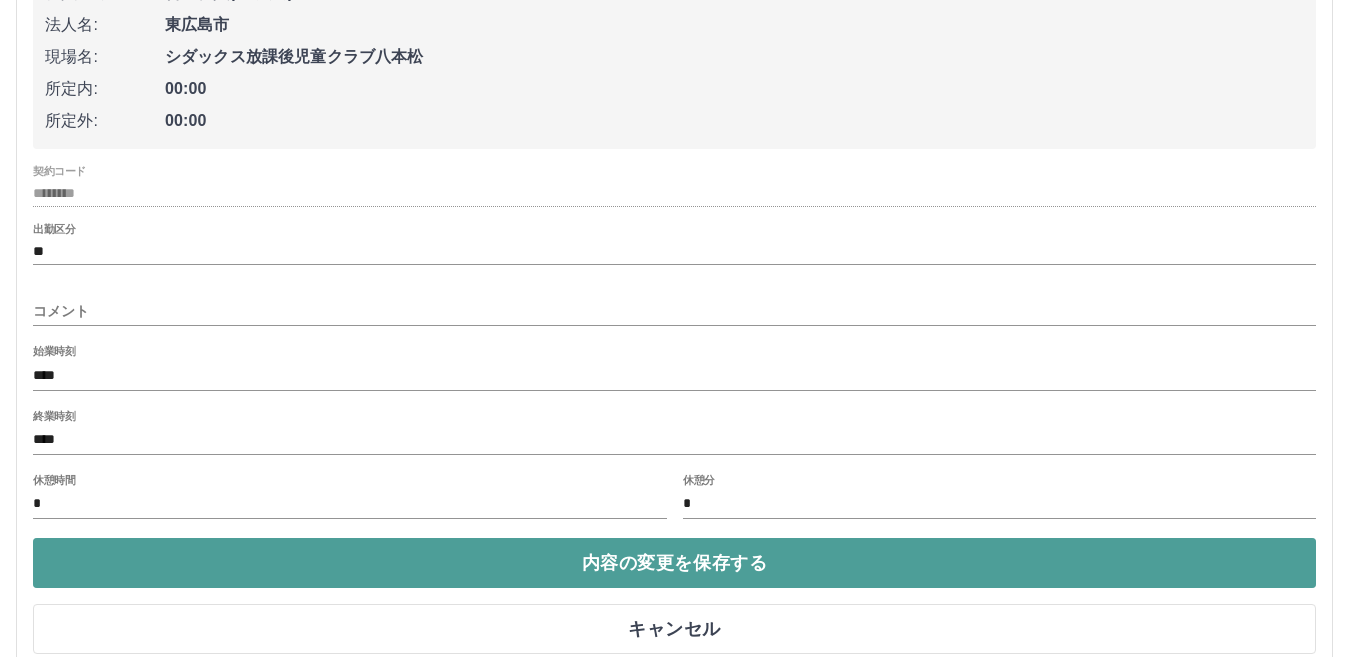 click on "内容の変更を保存する" at bounding box center [674, 563] 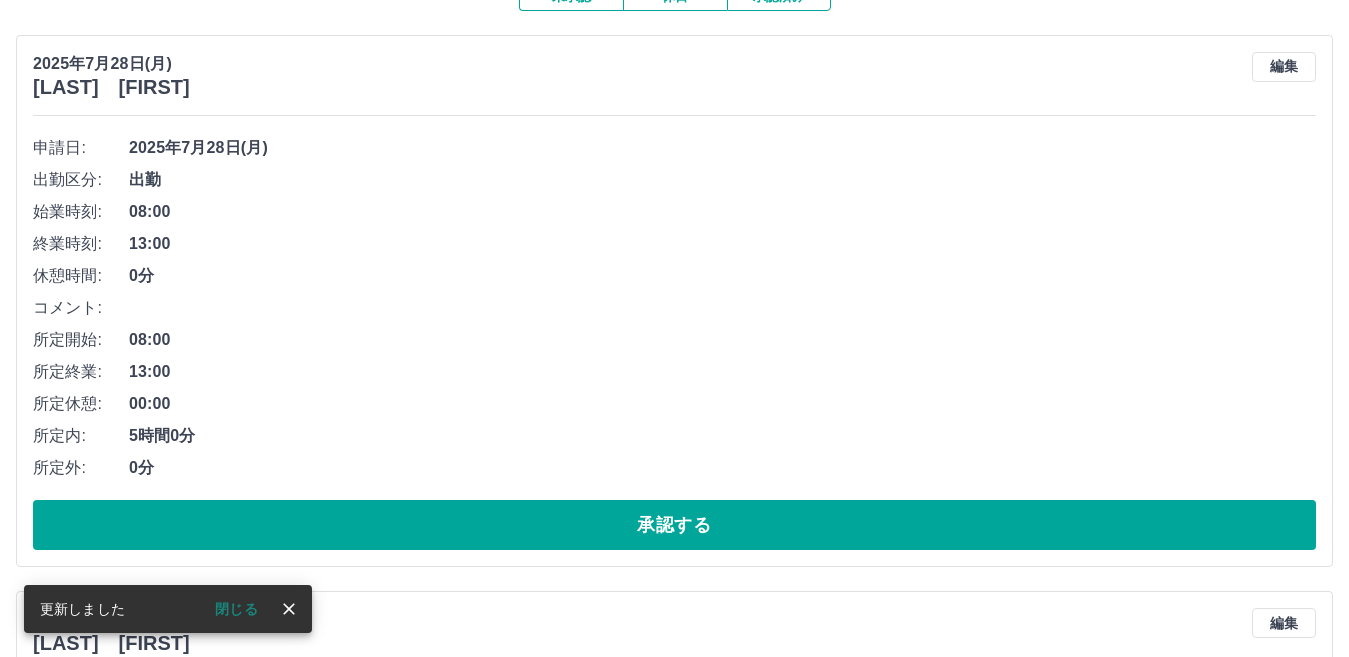 scroll, scrollTop: 200, scrollLeft: 0, axis: vertical 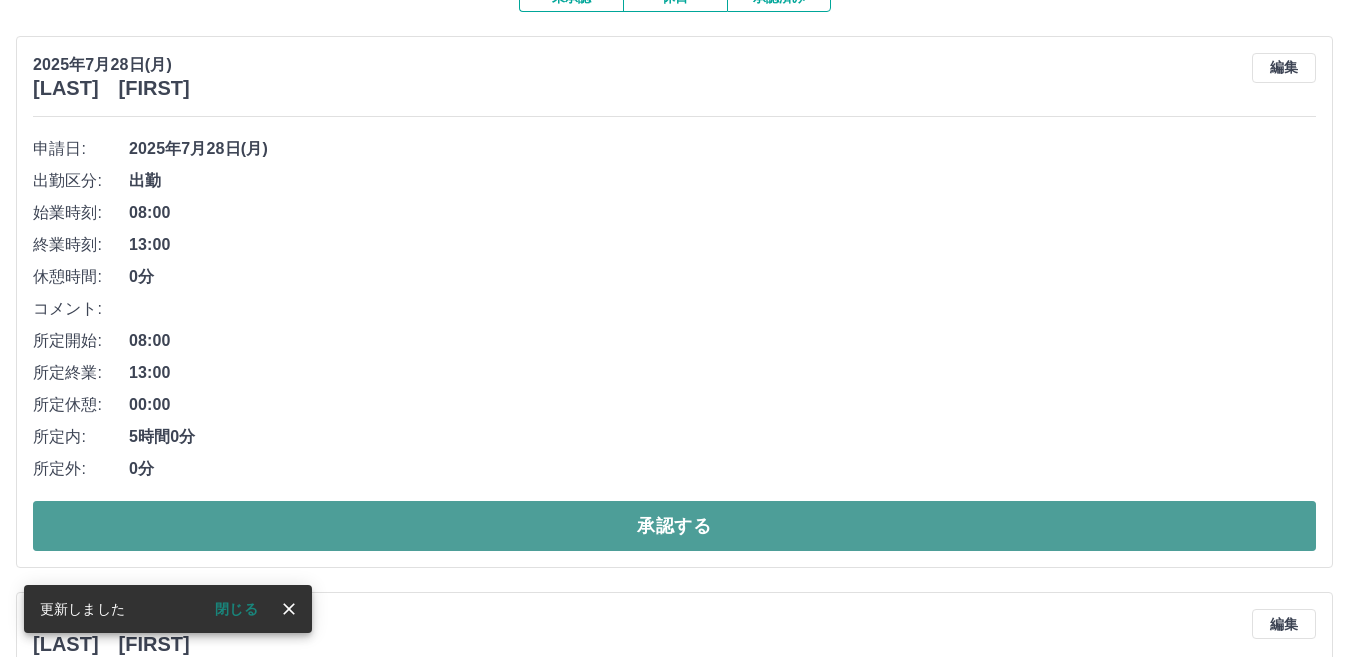 click on "承認する" at bounding box center (674, 526) 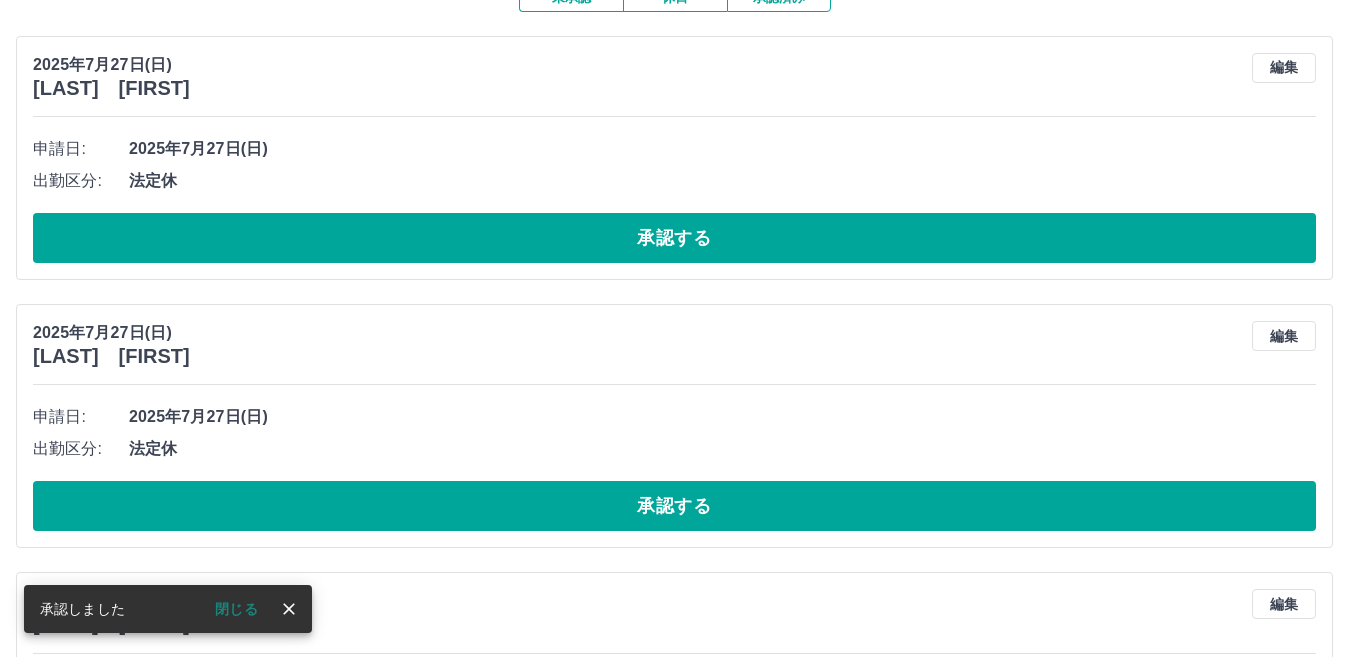 click on "2025年7月27日(日) [LAST]　[FIRST] 編集 申請日: 2025年7月27日(日) 出勤区分: 法定休 承認する" at bounding box center (674, 158) 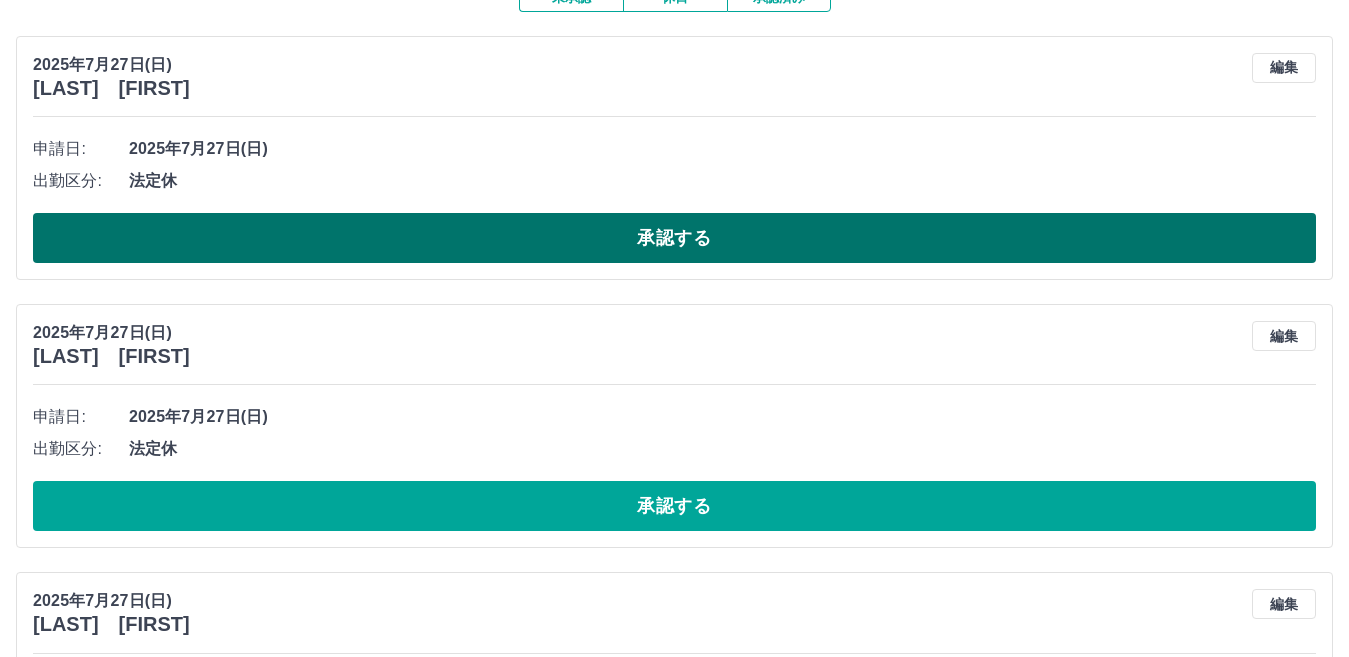 click on "承認する" at bounding box center (674, 238) 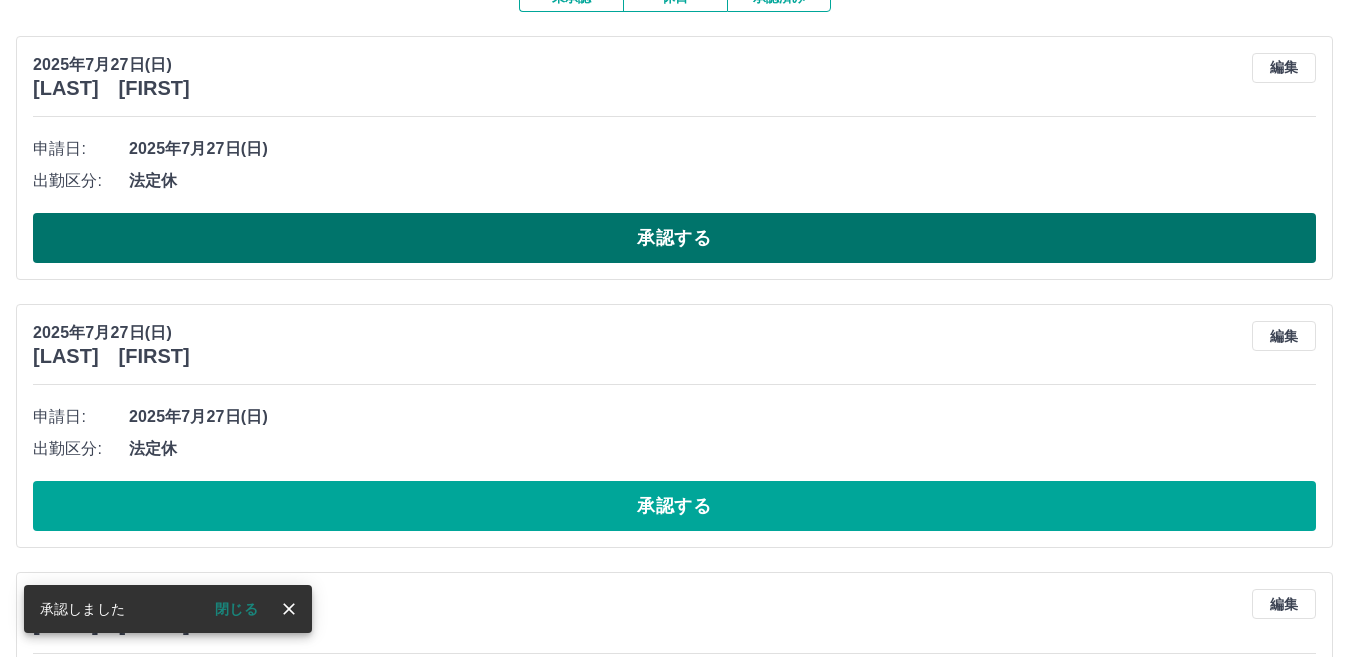 click on "承認する" at bounding box center [674, 238] 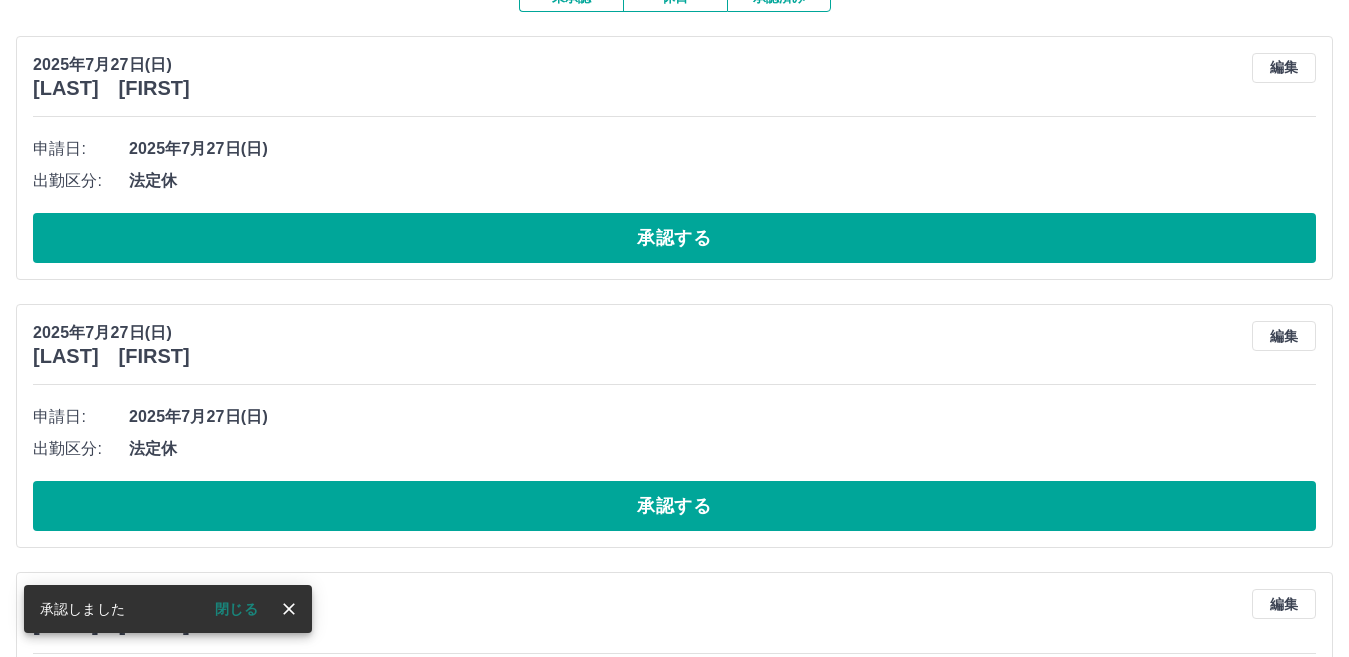 click on "承認する" at bounding box center [674, 238] 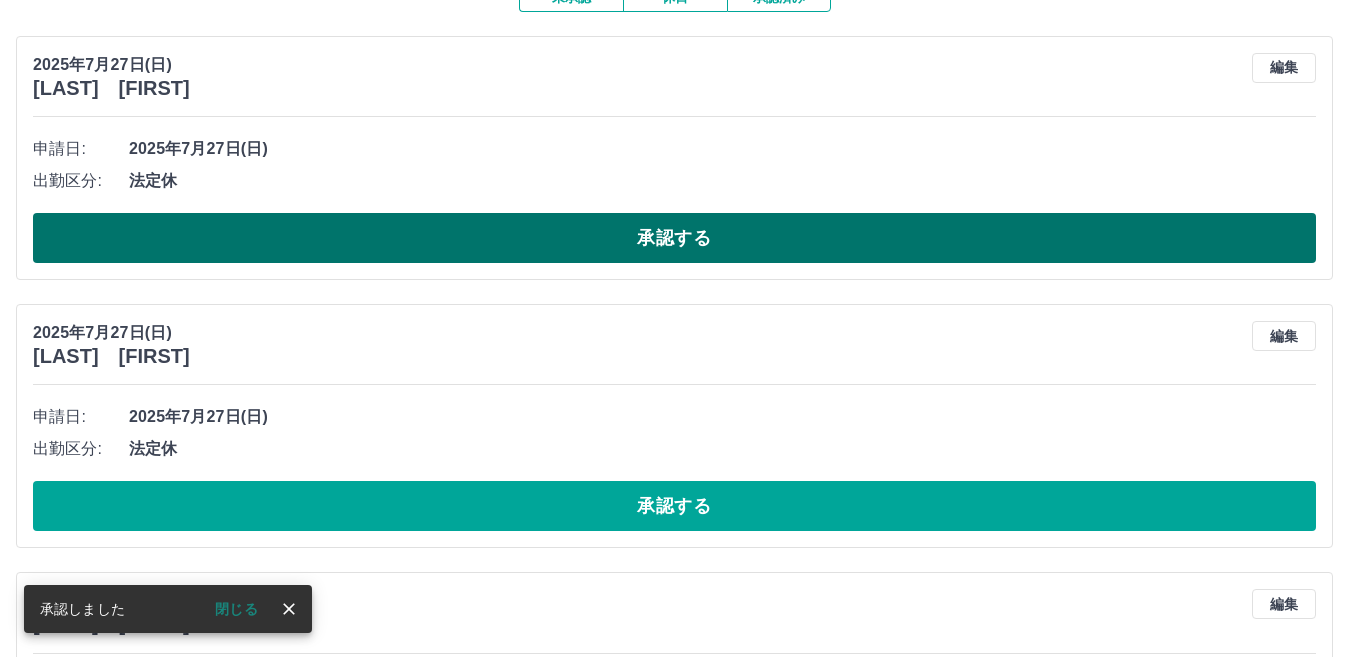 click on "承認する" at bounding box center (674, 238) 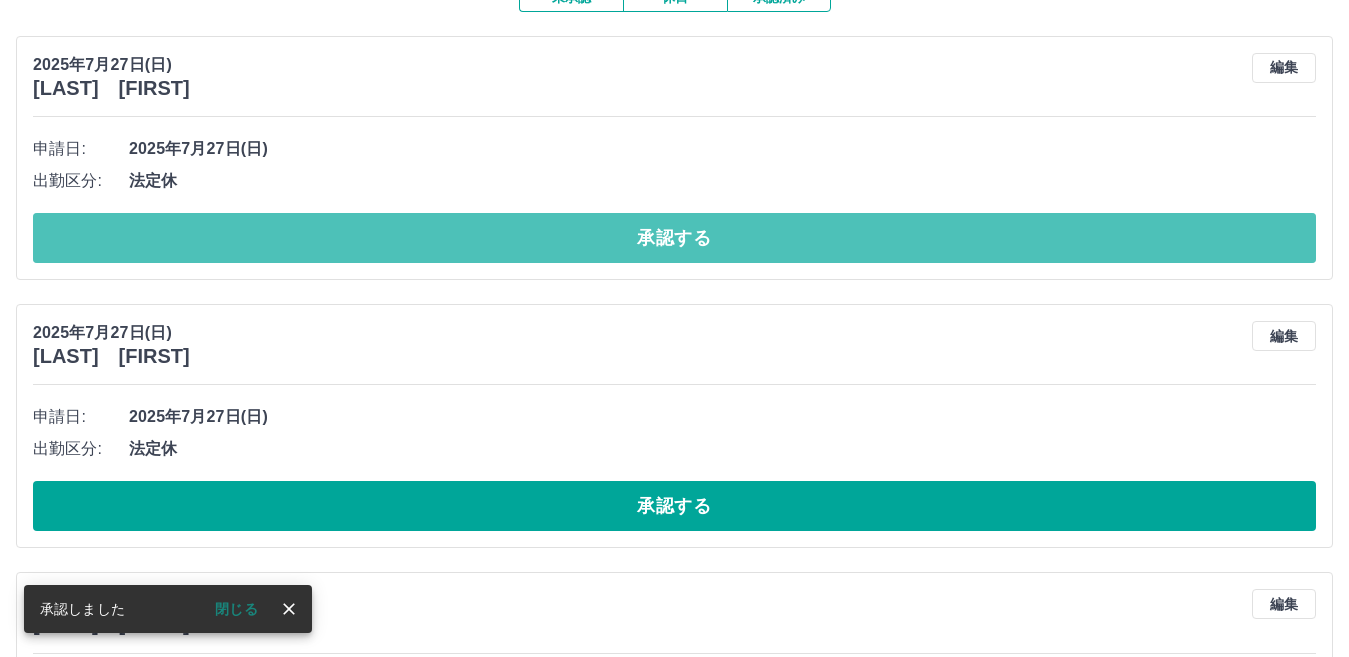 click on "承認する" at bounding box center (674, 238) 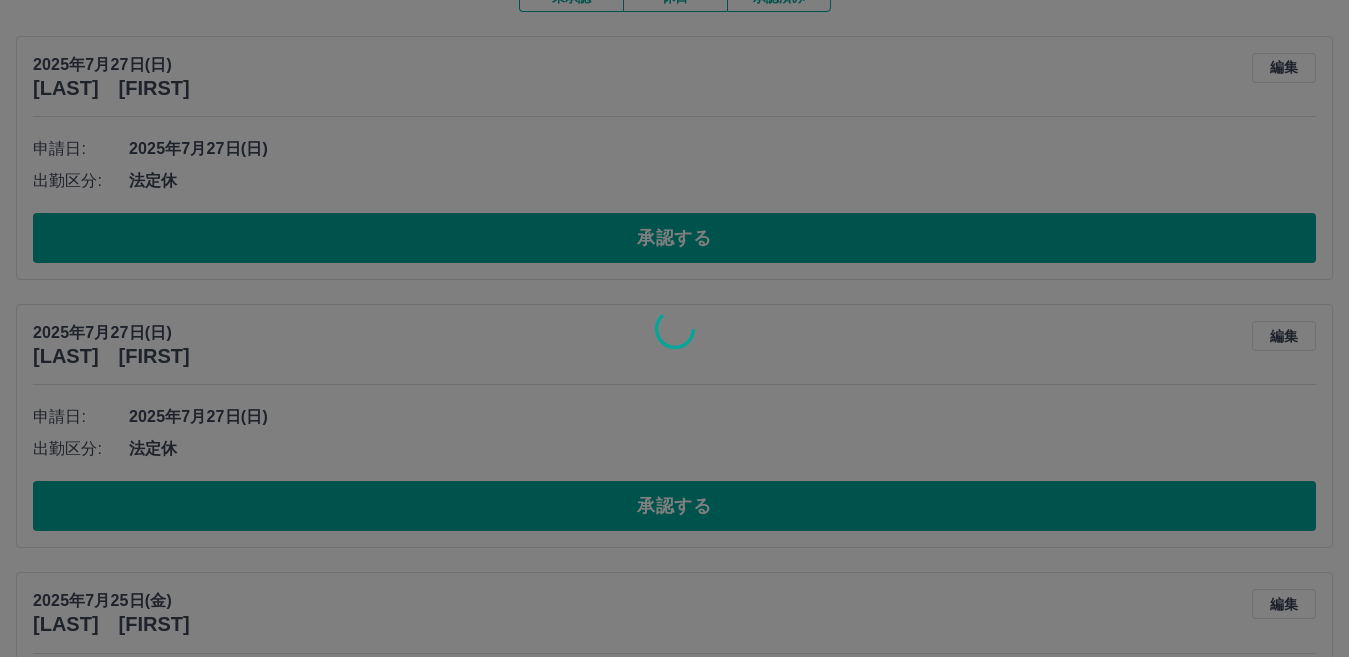 scroll, scrollTop: 117, scrollLeft: 0, axis: vertical 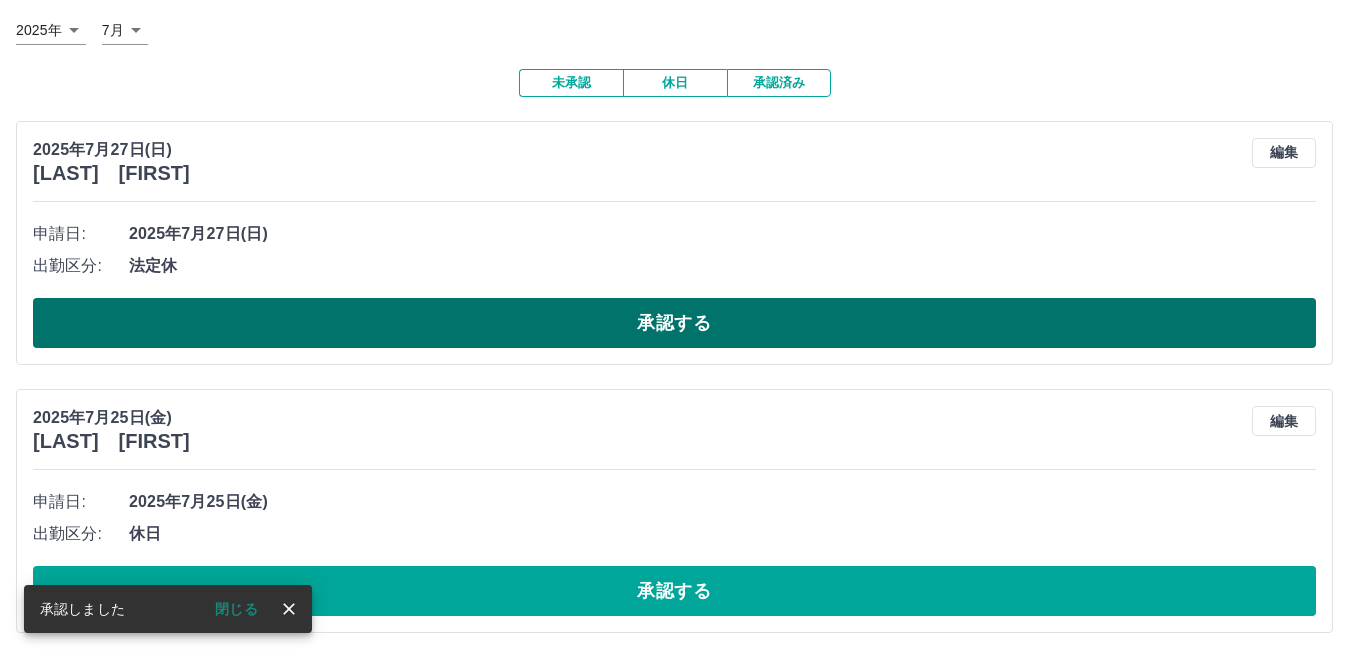 click on "承認する" at bounding box center [674, 323] 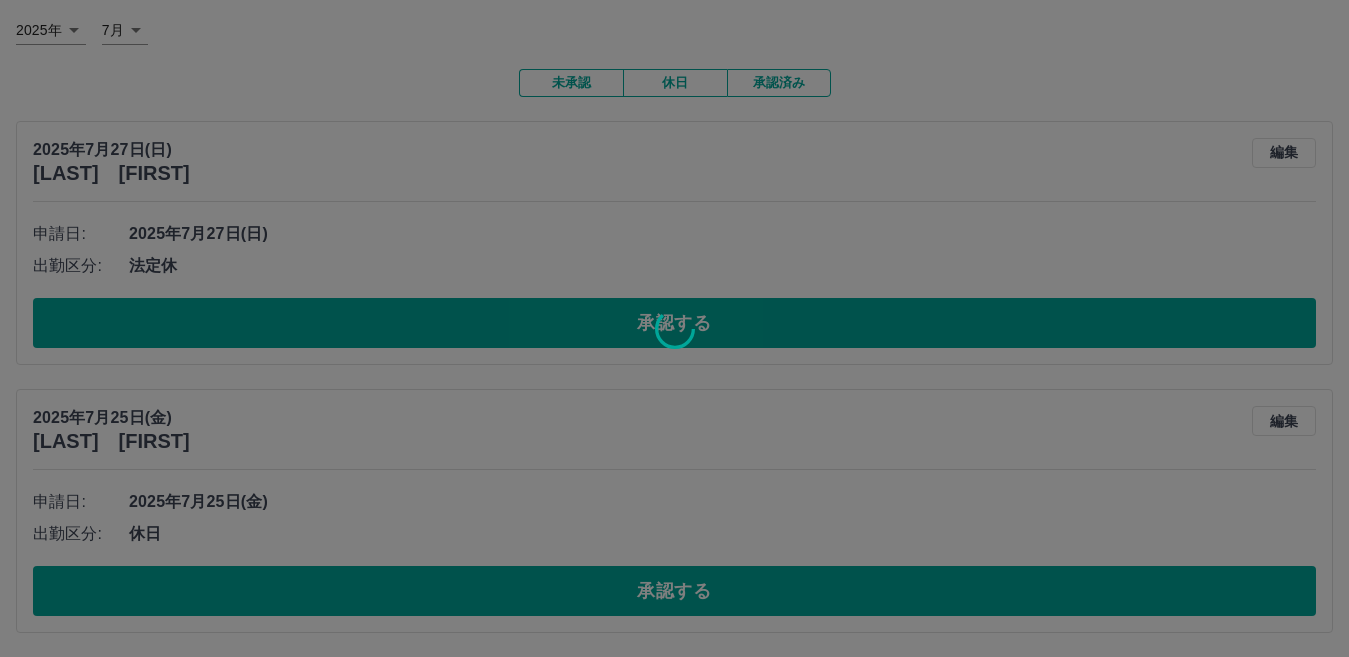 scroll, scrollTop: 0, scrollLeft: 0, axis: both 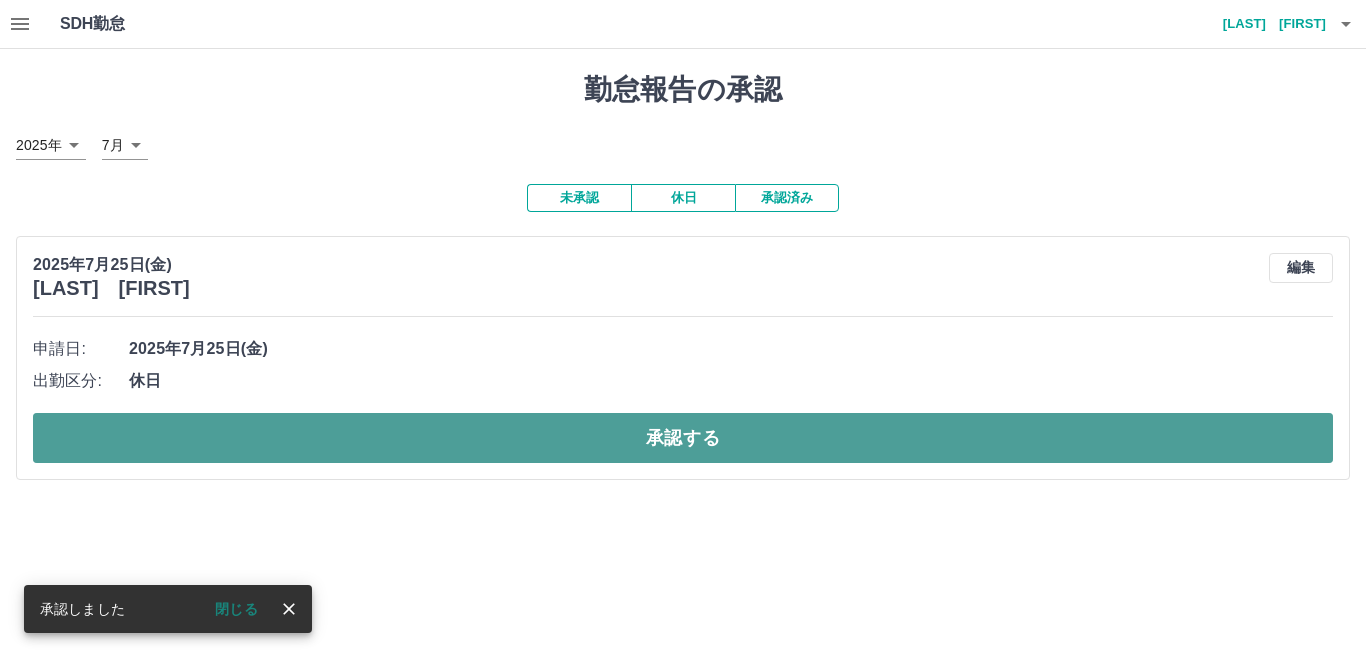 click on "承認する" at bounding box center (683, 438) 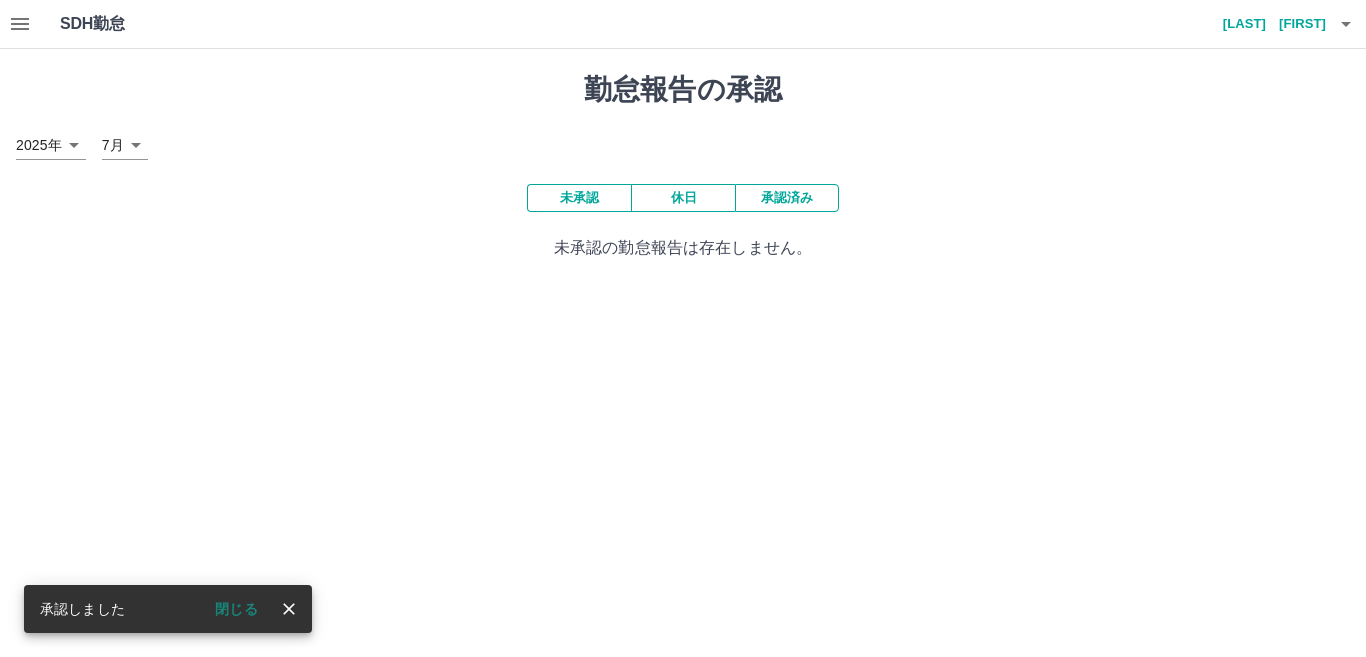 drag, startPoint x: 803, startPoint y: 210, endPoint x: 806, endPoint y: 195, distance: 15.297058 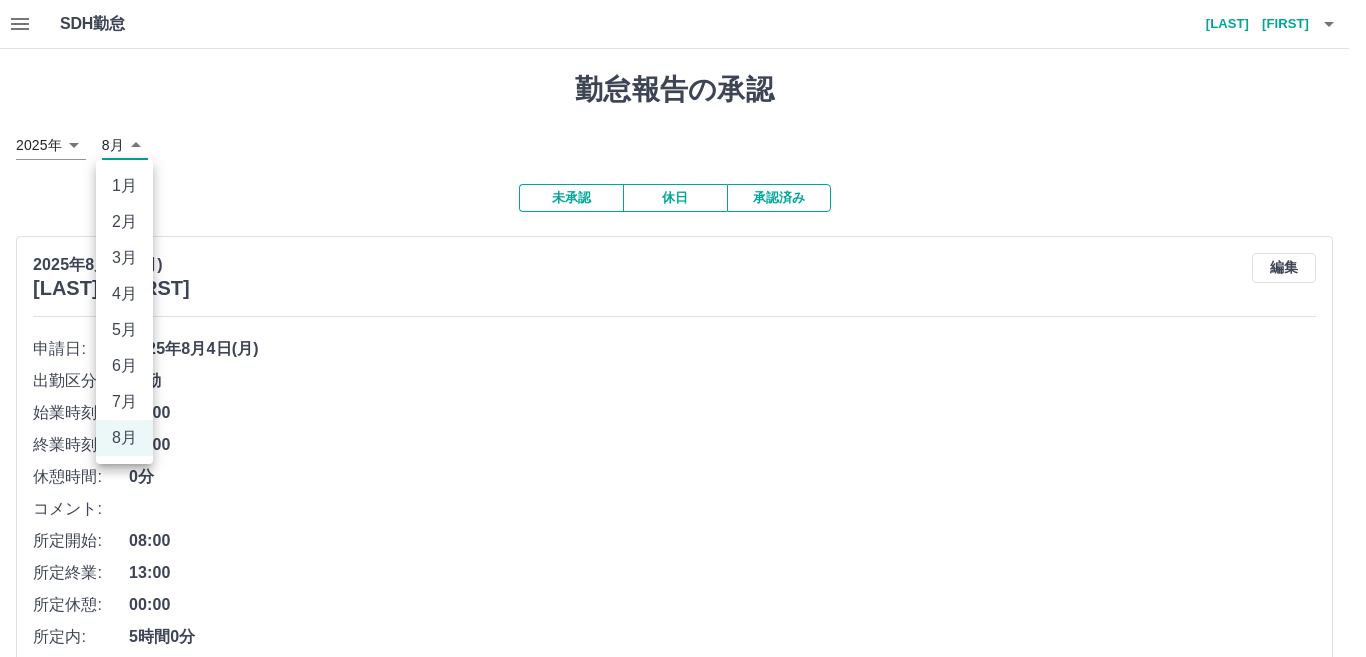 click on "SDH勤怠 [LAST]　[FIRST] 勤怠報告の承認 2025年 **** 8月 * 未承認 休日 承認済み 2025年8月4日(月) [LAST]　[FIRST] 編集 申請日: 2025年8月4日(月) 出勤区分: 出勤 始業時刻: 08:00 終業時刻: 13:00 休憩時間: 0分 コメント: 所定開始: 08:00 所定終業: 13:00 所定休憩: 00:00 所定内: 5時間0分 所定外: 0分 承認済 2025年8月4日(月) [LAST]　[FIRST] 編集 申請日: 2025年8月4日(月) 出勤区分: 出勤 始業時刻: 08:00 終業時刻: 14:00 休憩時間: 0分 コメント: 所定開始: 08:00 所定終業: 14:00 所定休憩: 00:00 所定内: 6時間0分 所定外: 0分 承認済 2025年8月2日(土) [LAST]　[FIRST] 編集 申請日: 2025年8月2日(土) 出勤区分: 出勤 始業時刻: 13:00 終業時刻: 19:00 休憩時間: 0分 コメント: 所定開始: 13:00 所定終業: 19:00 所定休憩: 00:00 所定内: 6時間0分 所定外: 0分 承認済 2025年8月2日(土) [LAST]　[FIRST] 編集 申請日: 2025年8月2日(土) 出勤" at bounding box center [683, 2621] 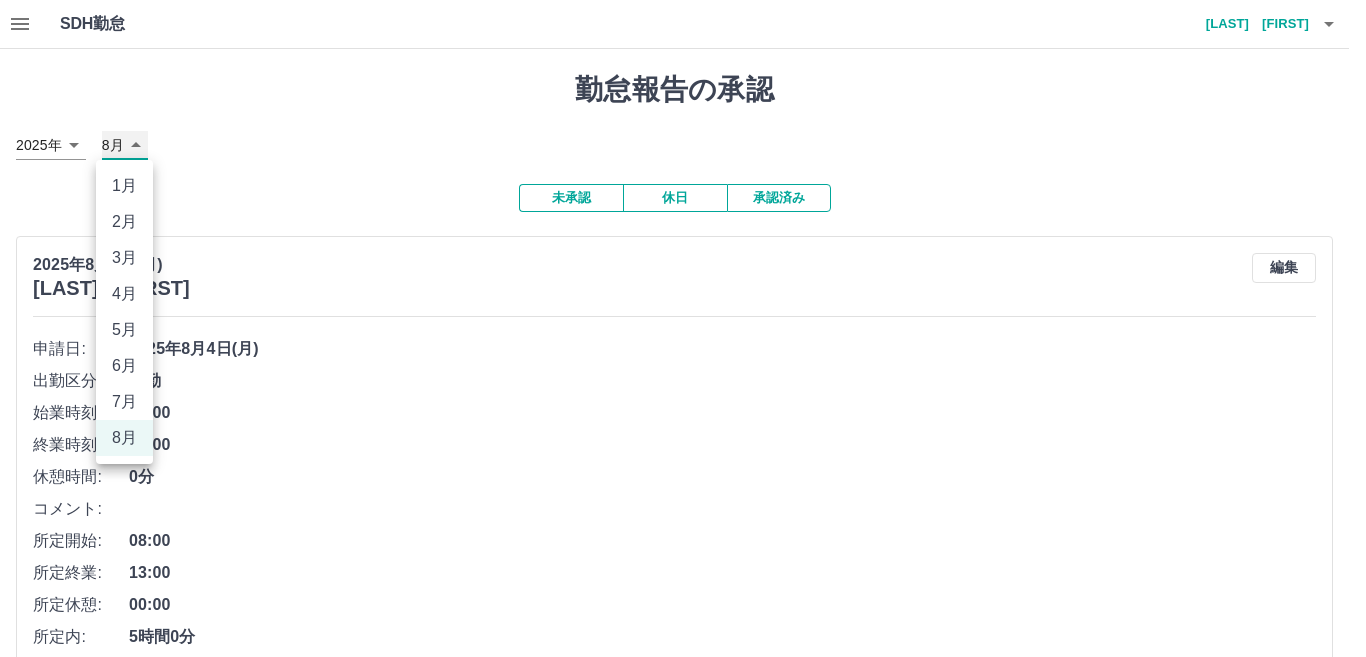 type on "*" 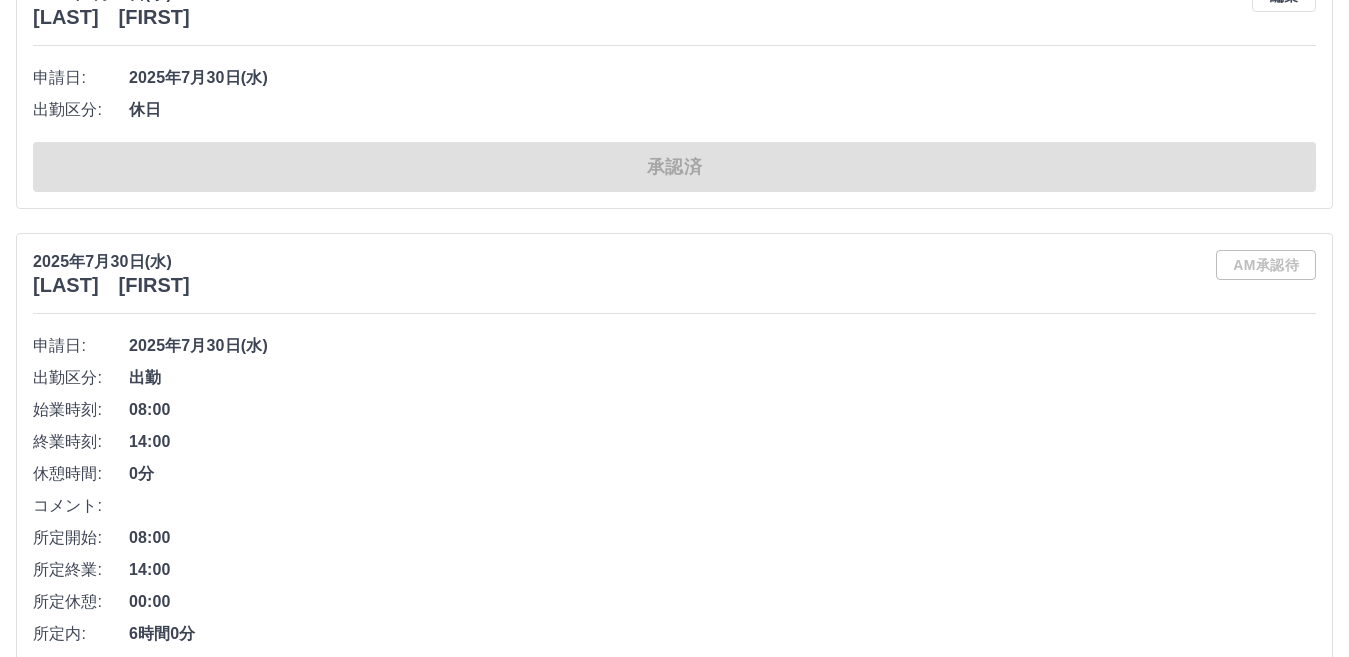 scroll, scrollTop: 10971, scrollLeft: 0, axis: vertical 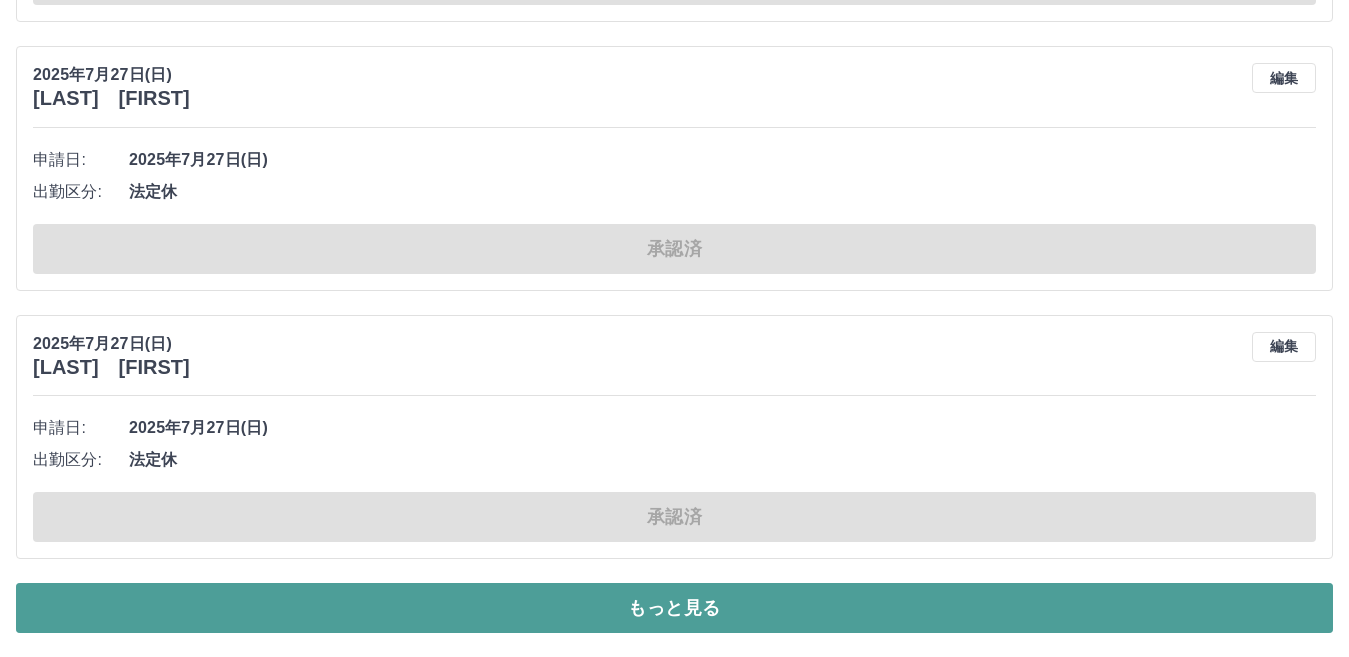 click on "もっと見る" at bounding box center [674, 608] 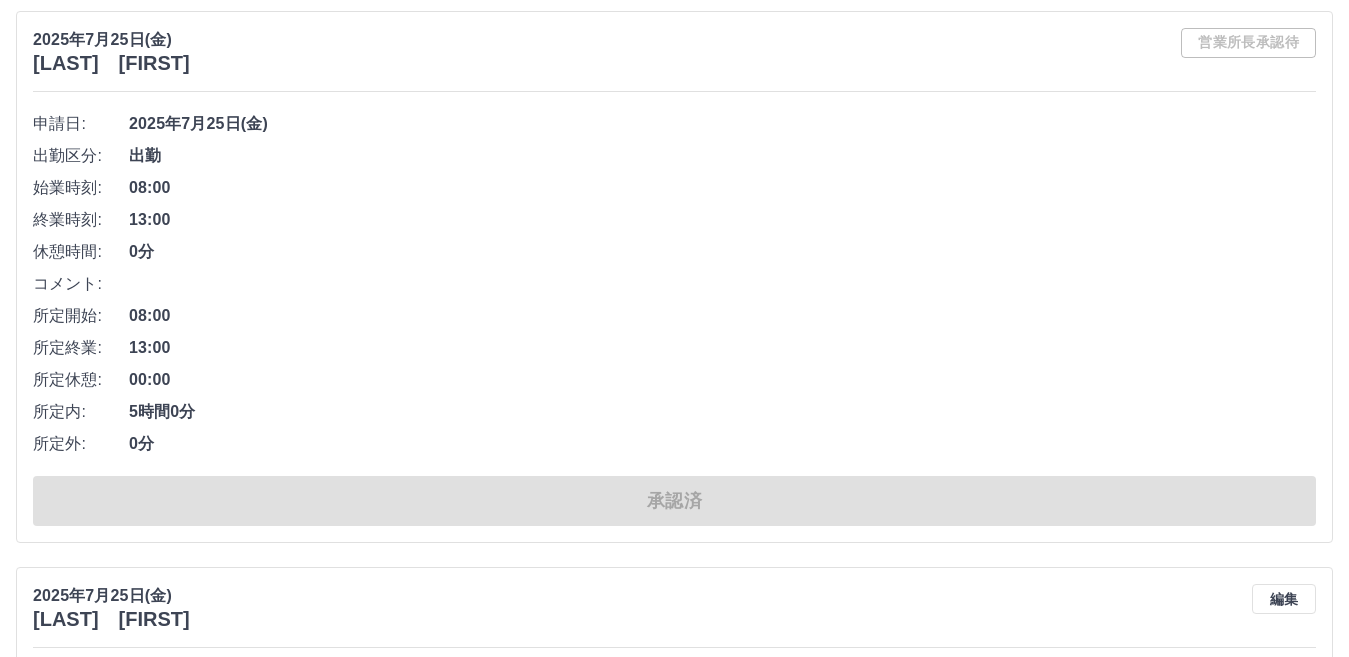 scroll, scrollTop: 16171, scrollLeft: 0, axis: vertical 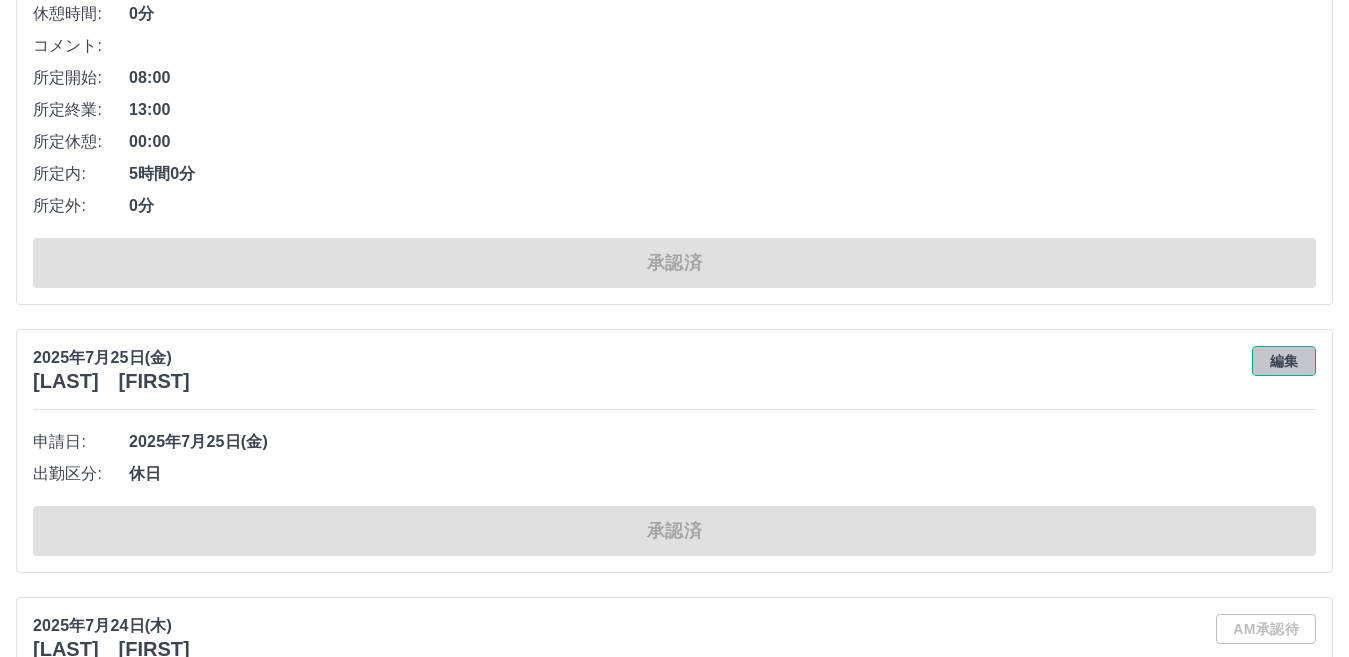 click on "編集" at bounding box center (1284, 361) 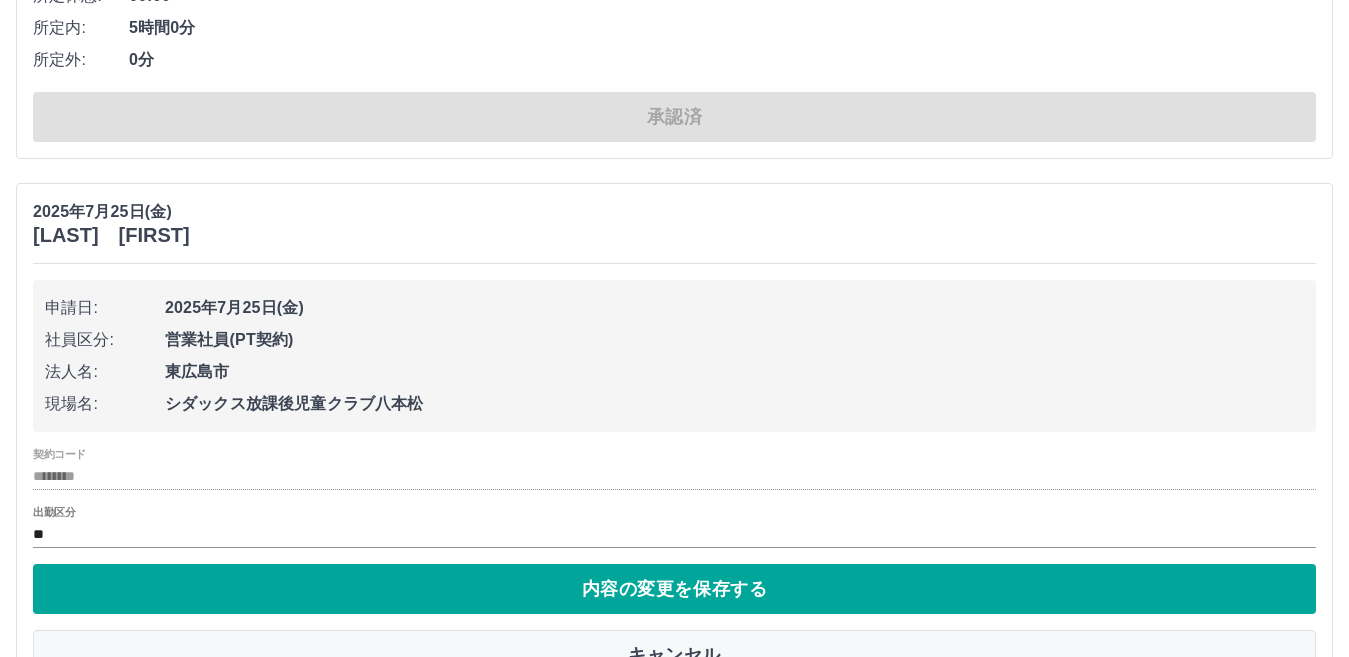 scroll, scrollTop: 16571, scrollLeft: 0, axis: vertical 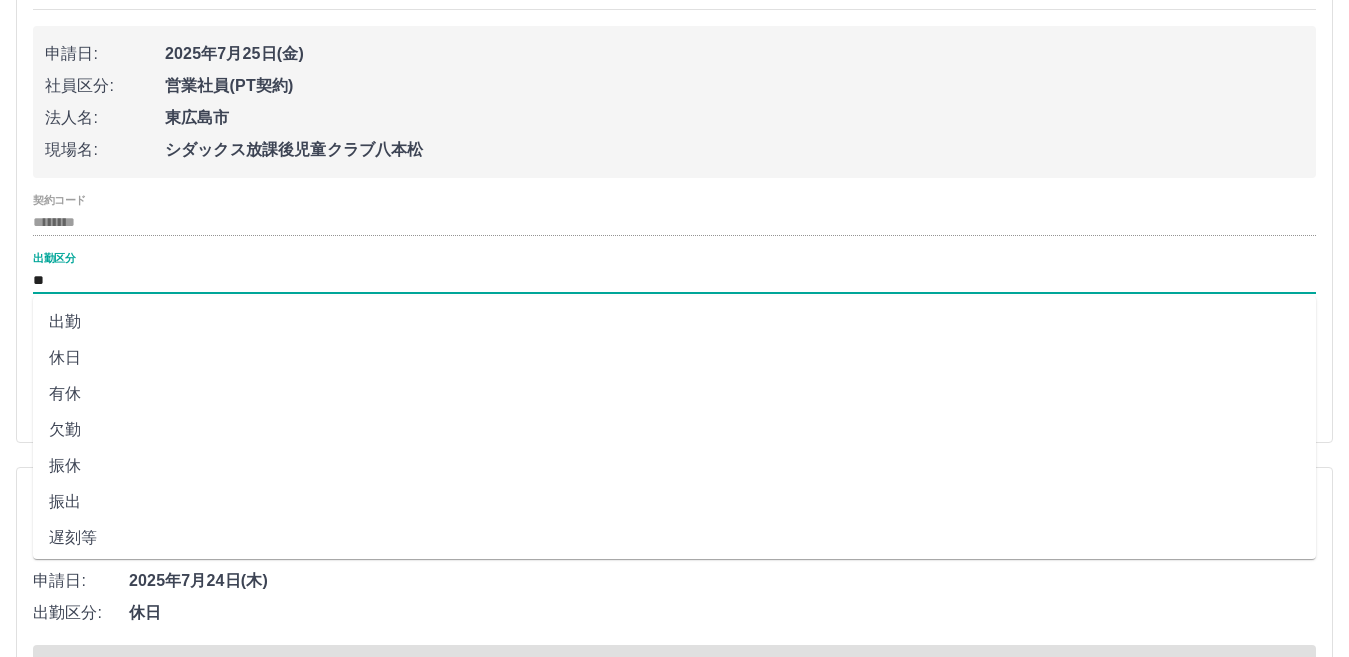 click on "**" at bounding box center [674, 280] 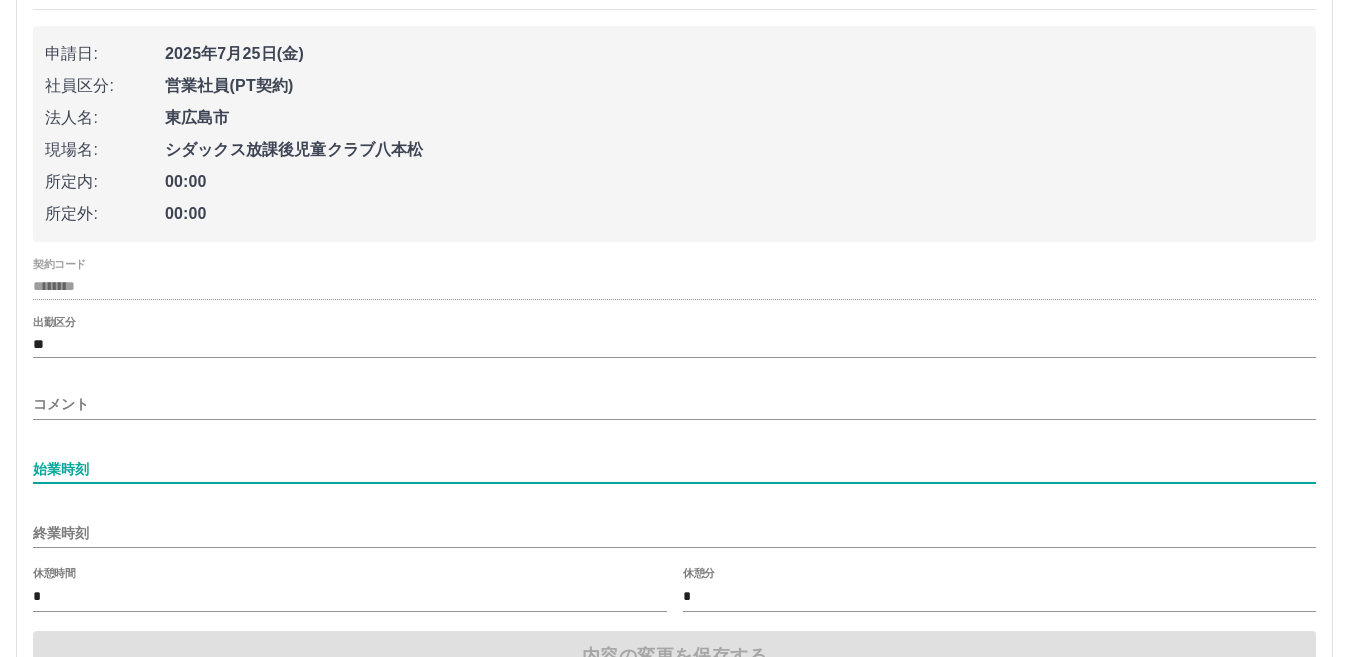 click on "始業時刻" at bounding box center (674, 469) 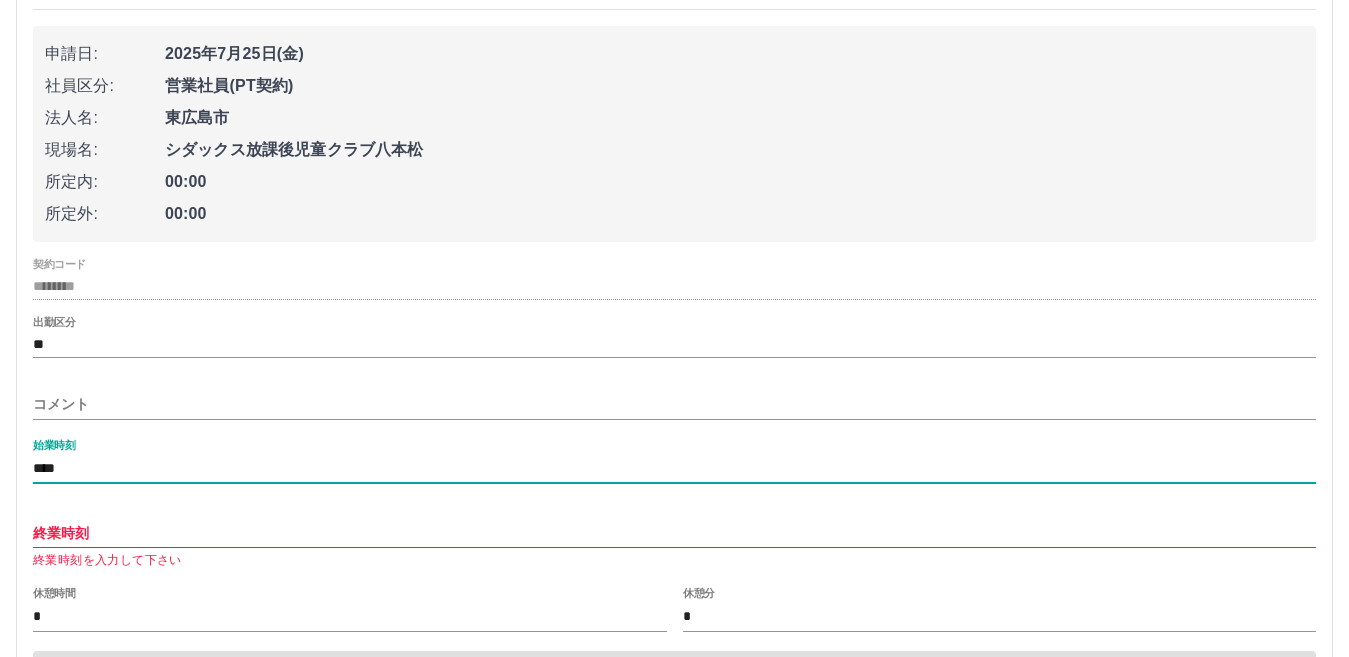 type on "****" 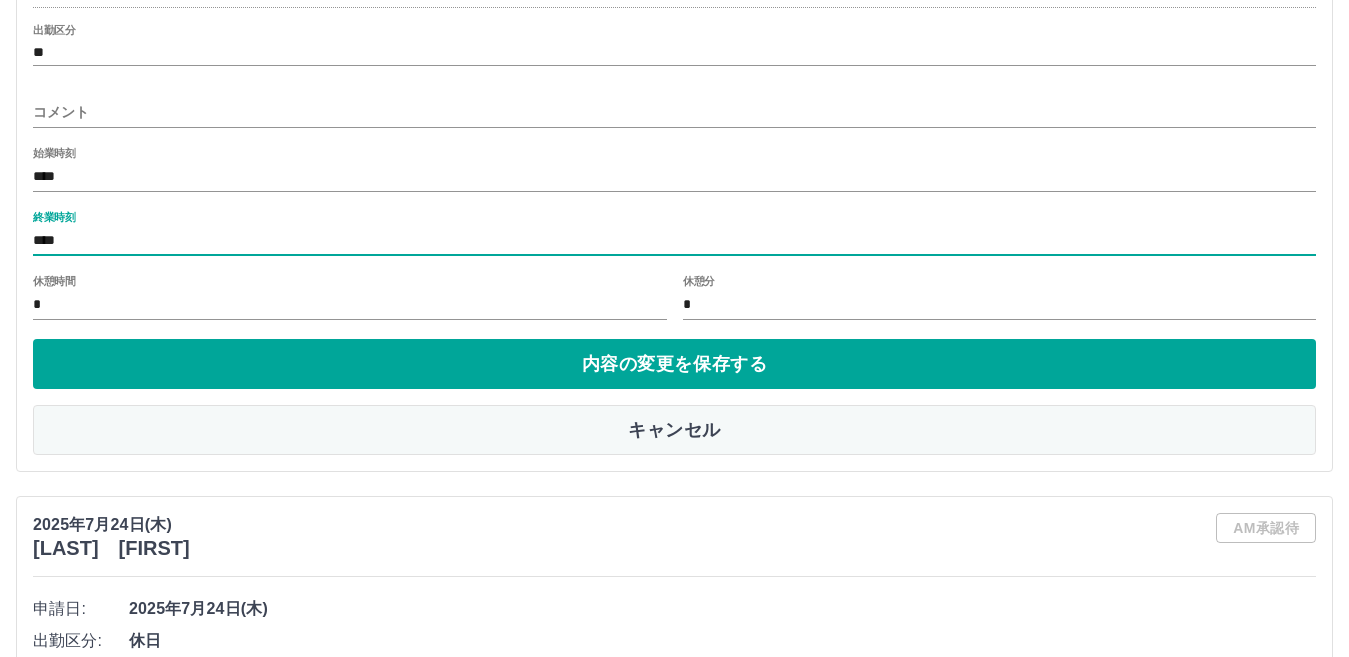 scroll, scrollTop: 16871, scrollLeft: 0, axis: vertical 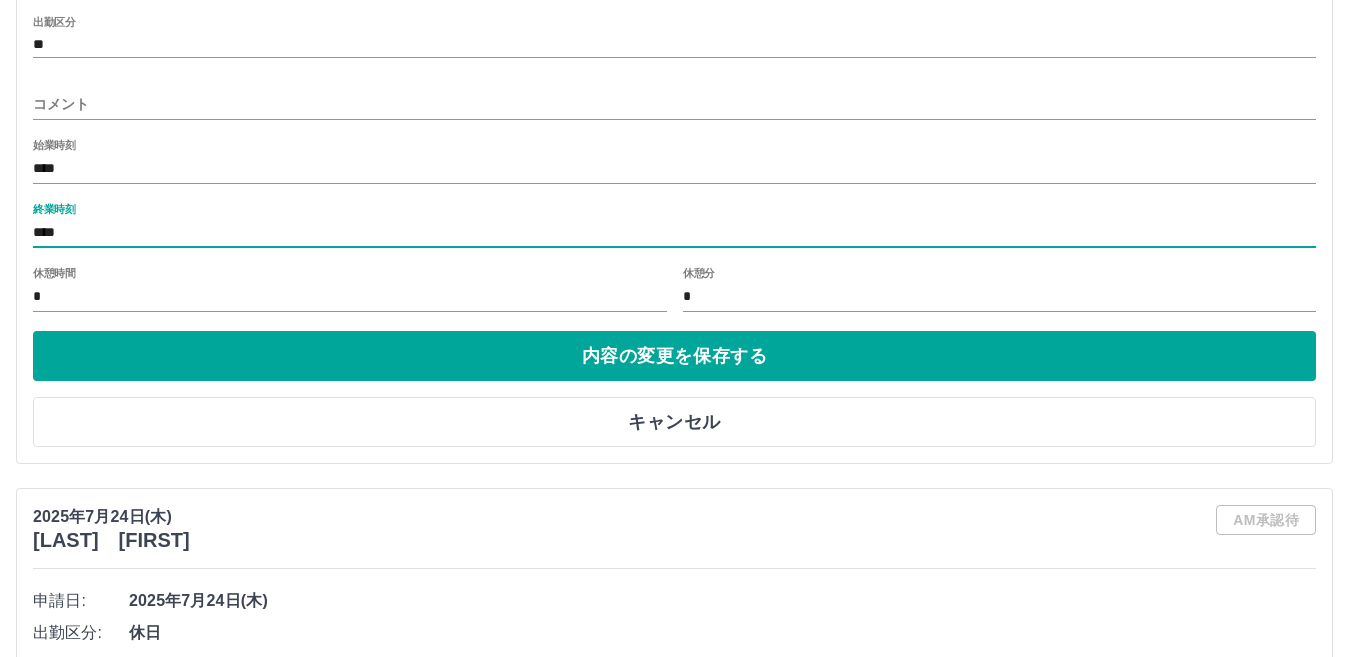 type on "****" 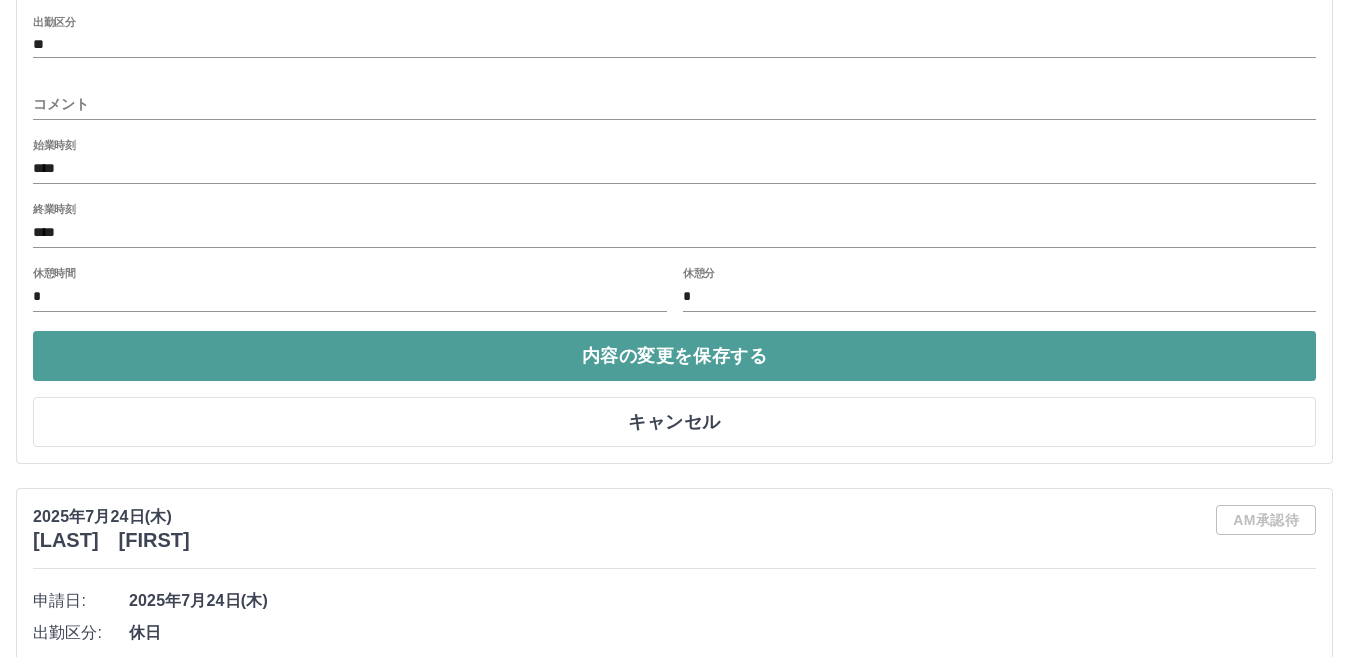 click on "内容の変更を保存する" at bounding box center [674, 356] 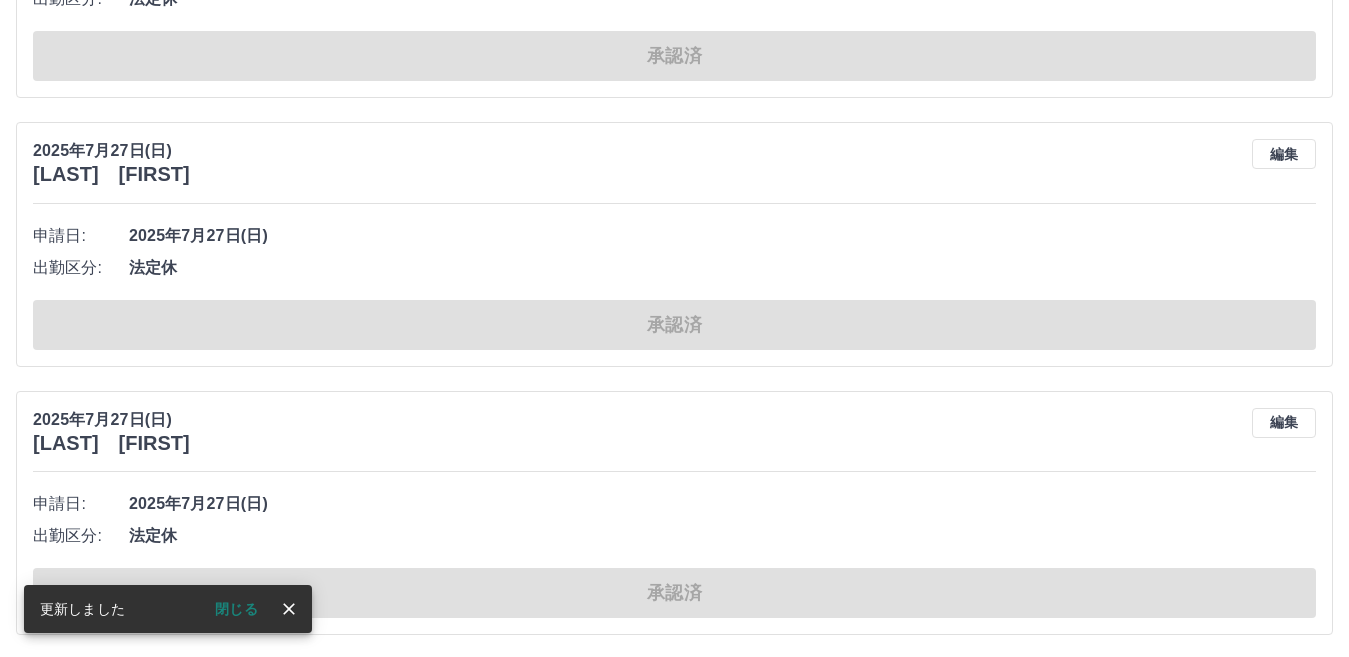 scroll, scrollTop: 10971, scrollLeft: 0, axis: vertical 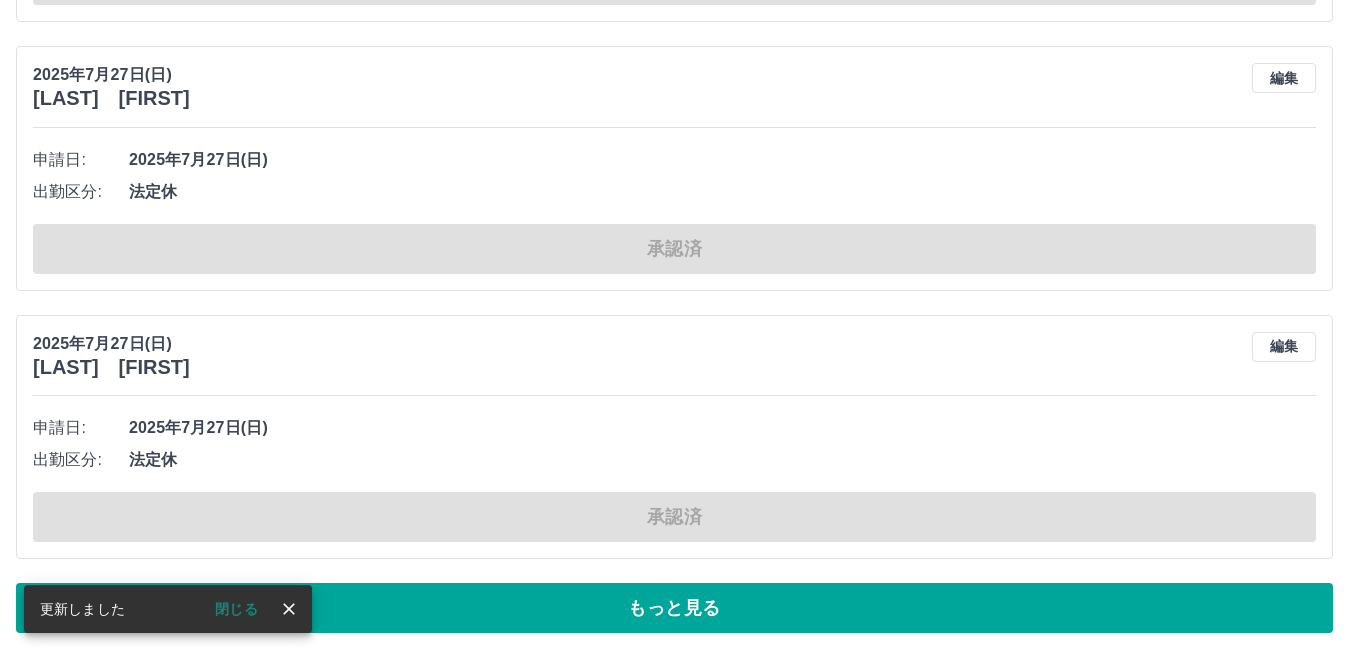 click on "2025年7月31日(木) [LAST]　[FIRST] AM承認待 申請日: 2025年7月31日(木) 出勤区分: 出勤 始業時刻: 11:00 終業時刻: 19:00 休憩時間: 1時間0分 コメント: 所定開始: 11:00 所定終業: 19:00 所定休憩: 01:00 所定内: 7時間0分 所定外: 0分 承認済 2025年7月31日(木) [LAST]　[FIRST] 編集 申請日: 2025年7月31日(木) 出勤区分: 出勤 始業時刻: 08:00 終業時刻: 20:30 休憩時間: 1時間0分 コメント: 所定開始: 08:00 所定終業: 17:00 所定休憩: 01:00 所定内: 8時間0分 所定外: 3時間30分 承認済 2025年7月31日(木) [LAST]　[FIRST] 編集 申請日: 2025年7月31日(木) 出勤区分: 休日 承認済 2025年7月31日(木) [LAST]　[FIRST] AM承認待 申請日: 2025年7月31日(木) 出勤区分: 出勤 始業時刻: 08:00 終業時刻: 13:00 休憩時間: 0分 コメント: 所定開始: 08:00 所定終業: 13:00 所定休憩: 00:00 所定内: 5時間0分 所定外: 0分 承認済 2025年7月31日(木) [LAST]　[FIRST]" at bounding box center (674, -5050) 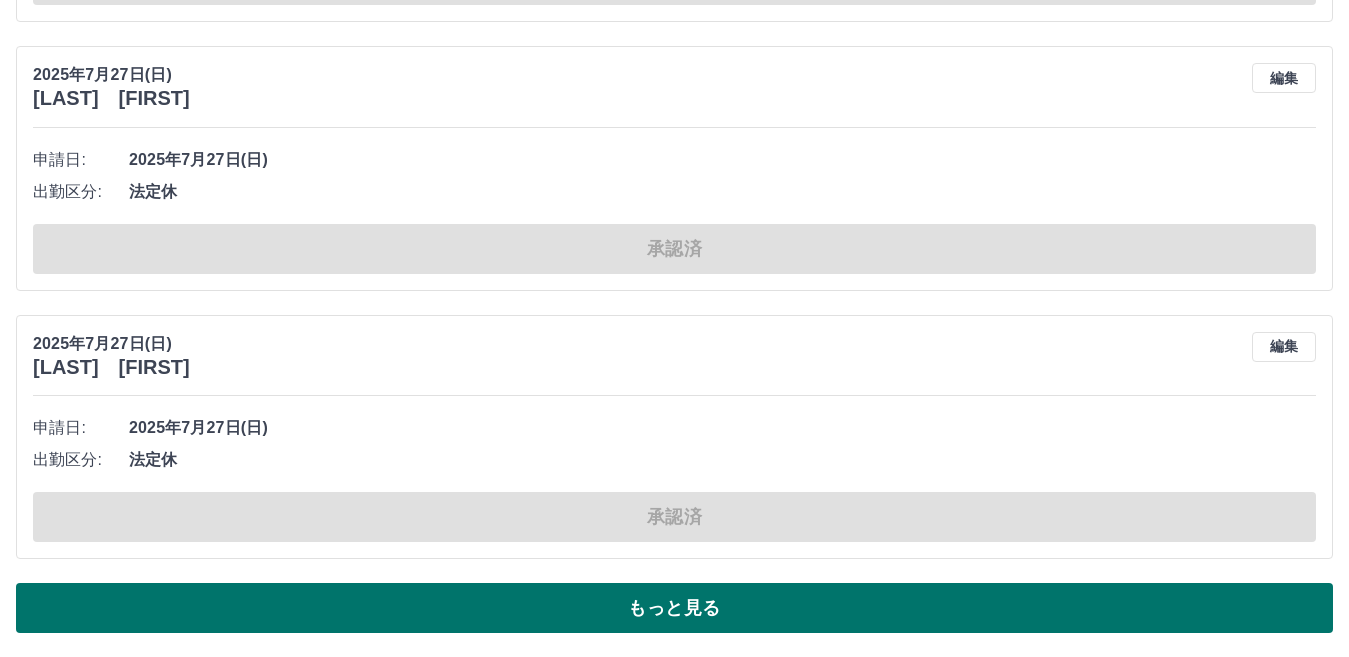 click on "もっと見る" at bounding box center [674, 608] 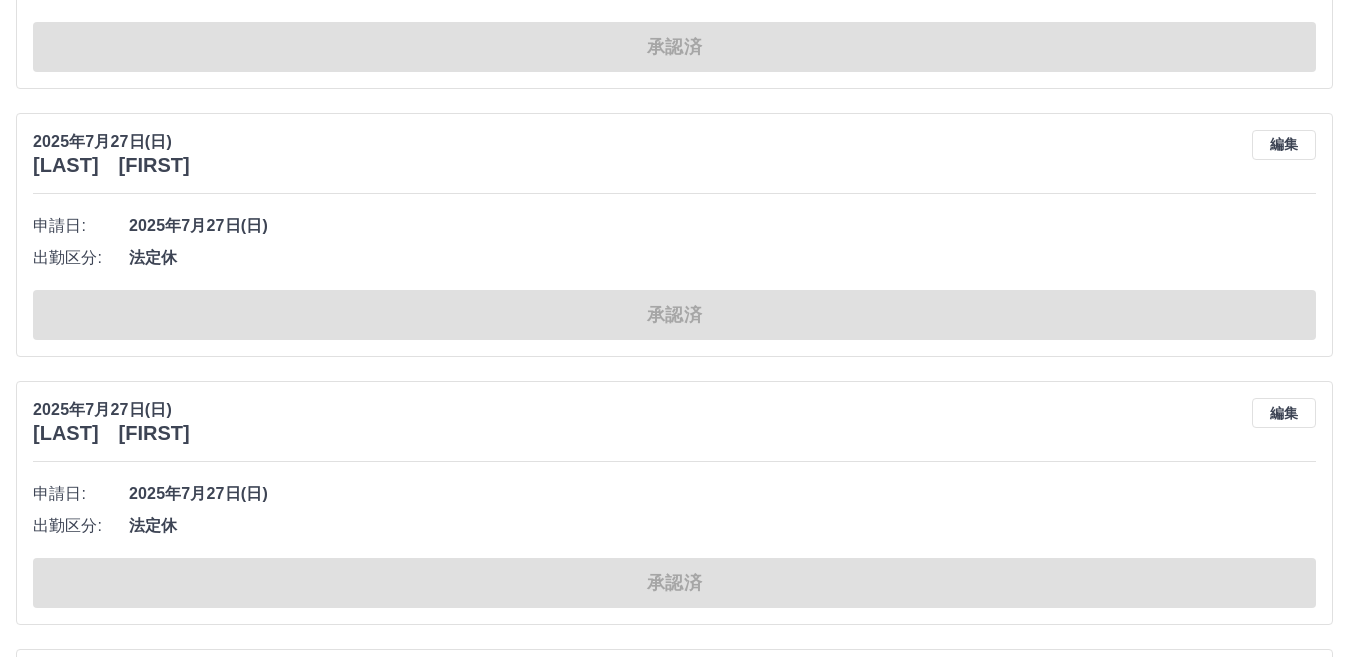 click on "2025年7月31日(木) [LAST]　[FIRST] AM承認待 申請日: 2025年7月31日(木) 出勤区分: 出勤 始業時刻: 11:00 終業時刻: 19:00 休憩時間: 1時間0分 コメント: 所定開始: 11:00 所定終業: 19:00 所定休憩: 01:00 所定内: 7時間0分 所定外: 0分 承認済 2025年7月31日(木) [LAST]　[FIRST] 編集 申請日: 2025年7月31日(木) 出勤区分: 出勤 始業時刻: 08:00 終業時刻: 20:30 休憩時間: 1時間0分 コメント: 所定開始: 08:00 所定終業: 17:00 所定休憩: 01:00 所定内: 8時間0分 所定外: 3時間30分 承認済 2025年7月31日(木) [LAST]　[FIRST] 編集 申請日: 2025年7月31日(木) 出勤区分: 休日 承認済 2025年7月31日(木) [LAST]　[FIRST] AM承認待 申請日: 2025年7月31日(木) 出勤区分: 出勤 始業時刻: 08:00 終業時刻: 13:00 休憩時間: 0分 コメント: 所定開始: 08:00 所定終業: 13:00 所定休憩: 00:00 所定内: 5時間0分 所定外: 0分 承認済 2025年7月31日(木) [LAST]　[FIRST]" at bounding box center (674, 406) 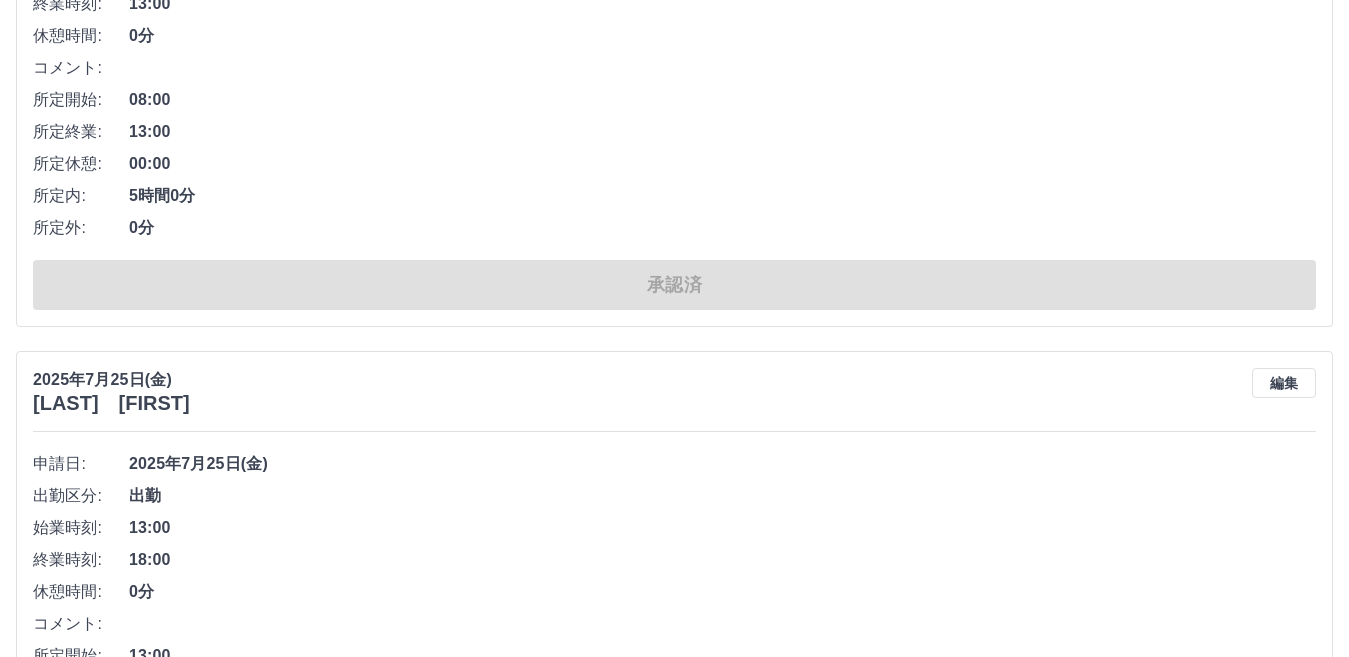 scroll, scrollTop: 15871, scrollLeft: 0, axis: vertical 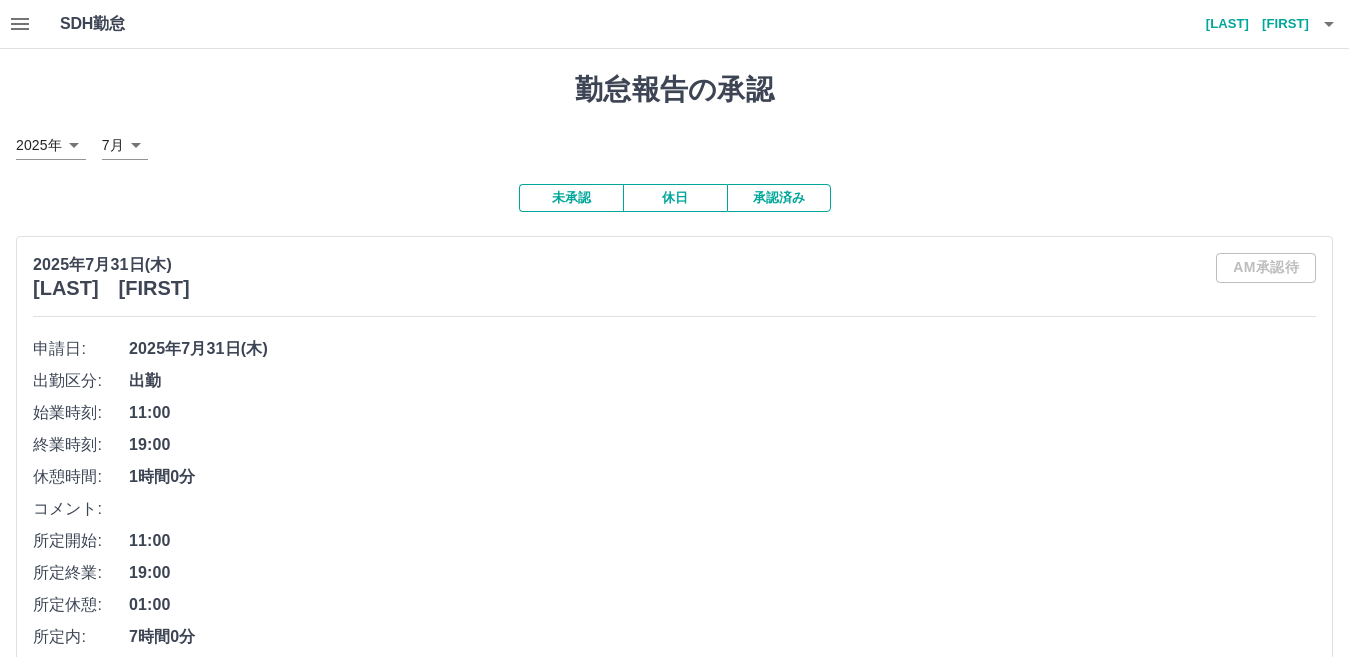 click on "SDH勤怠 [LAST]　[FIRST] 勤怠報告の承認 2025年 **** 7月 * 未承認 休日 承認済み 2025年7月31日(木) [LAST]　[FIRST] AM承認待 申請日: 2025年7月31日(木) 出勤区分: 出勤 始業時刻: 11:00 終業時刻: 19:00 休憩時間: 1時間0分 コメント: 所定開始: 11:00 所定終業: 19:00 所定休憩: 01:00 所定内: 7時間0分 所定外: 0分 承認済 2025年7月31日(木) [LAST]　[FIRST] 編集 申請日: 2025年7月31日(木) 出勤区分: 出勤 始業時刻: 08:00 終業時刻: 20:30 休憩時間: 1時間0分 コメント: 所定開始: 08:00 所定終業: 17:00 所定休憩: 01:00 所定内: 8時間0分 所定外: 3時間30分 承認済 2025年7月31日(木) [LAST]　[FIRST] 編集 申請日: 2025年7月31日(木) 出勤区分: 休日 承認済 2025年7月31日(木) [LAST]　[FIRST] AM承認待 申請日: 2025年7月31日(木) 出勤区分: 出勤 始業時刻: 08:00 終業時刻: 13:00 休憩時間: 0分 コメント: 所定開始: 08:00 所定終業: 13:00 所定休憩: 00:00 所定内: 5時間0分 所定外: 0分 承認済 2025年7月31日(木) [LAST]　[FIRST]" at bounding box center [674, 11471] 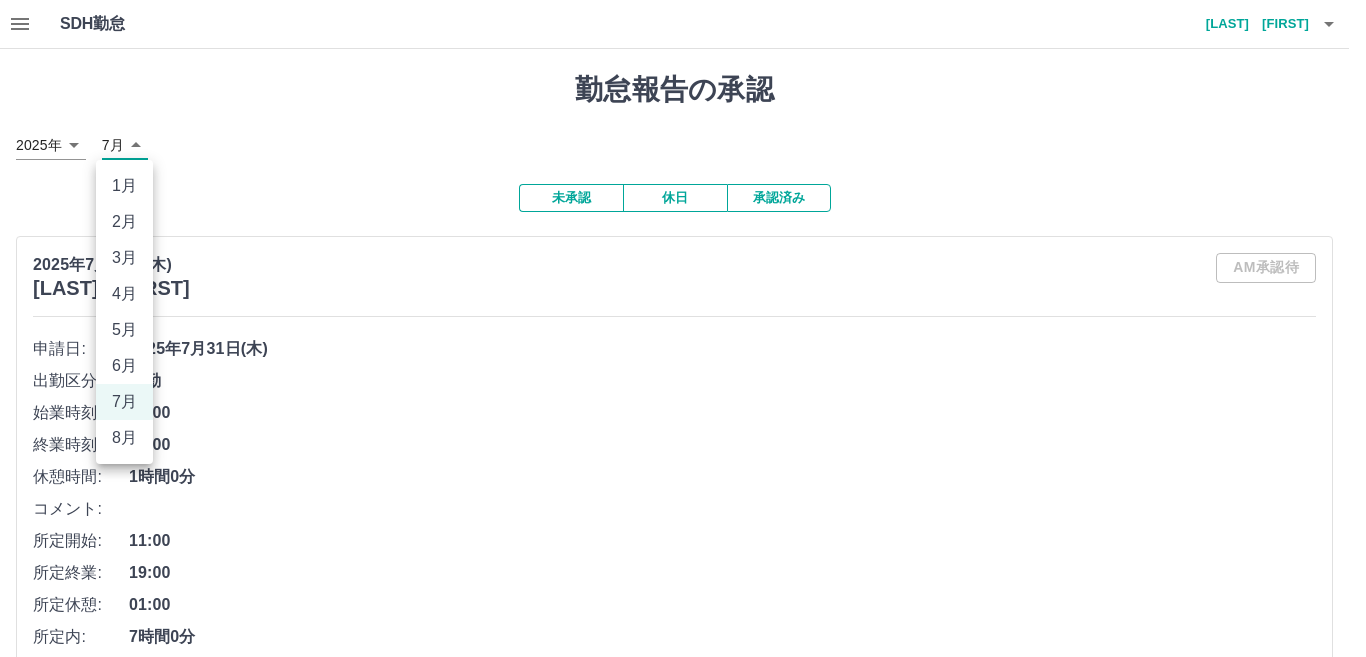 drag, startPoint x: 129, startPoint y: 431, endPoint x: 158, endPoint y: 420, distance: 31.016125 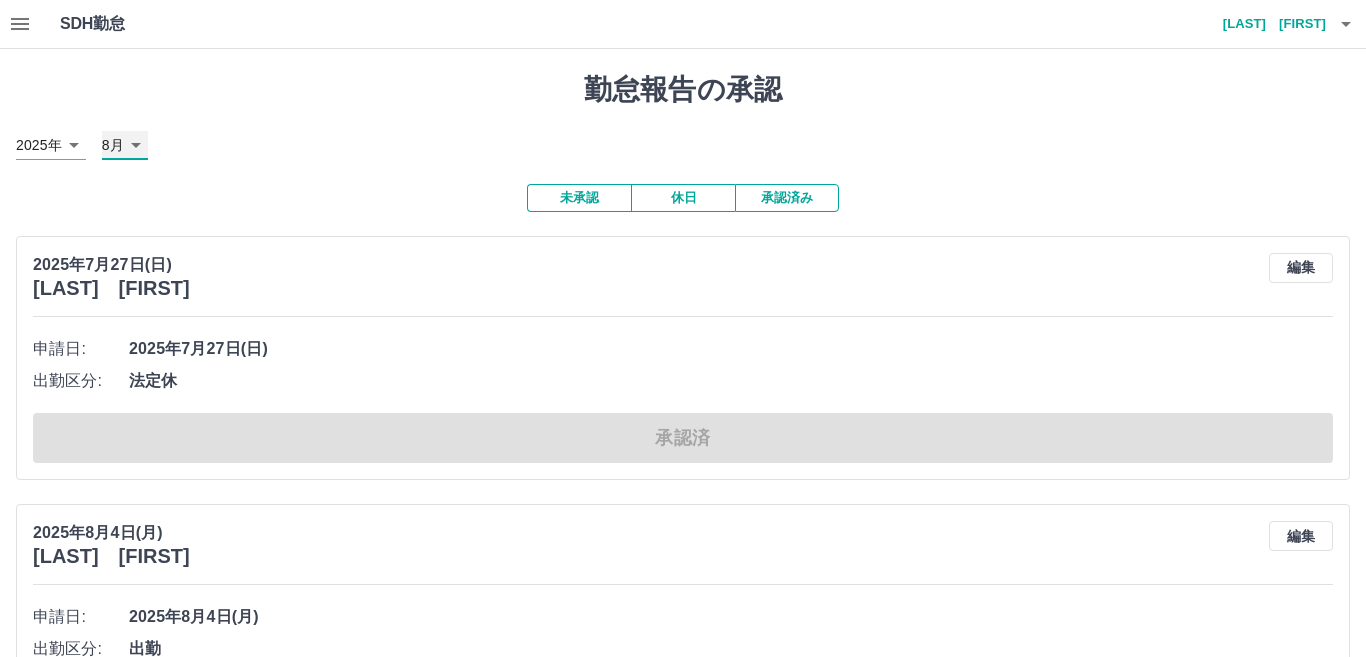 type on "*" 